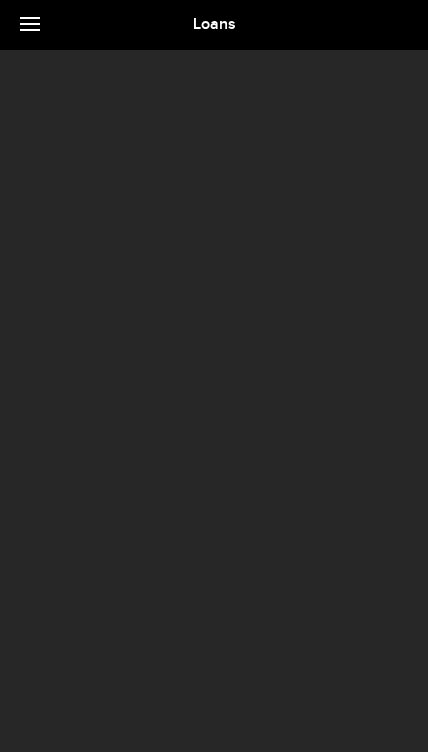 scroll, scrollTop: 0, scrollLeft: 0, axis: both 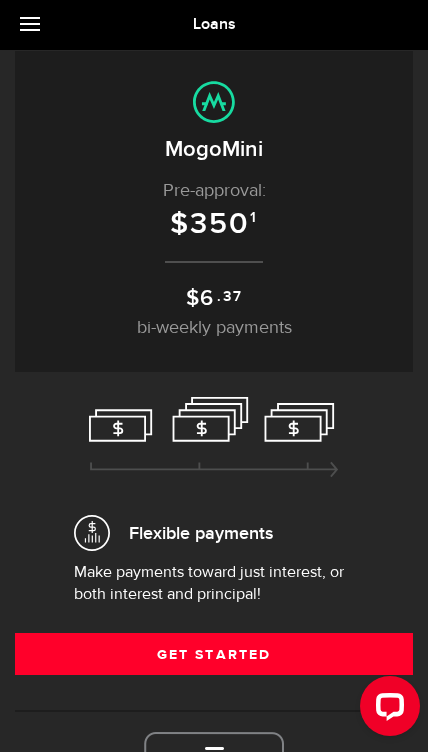 click on "Get Started" at bounding box center (214, 654) 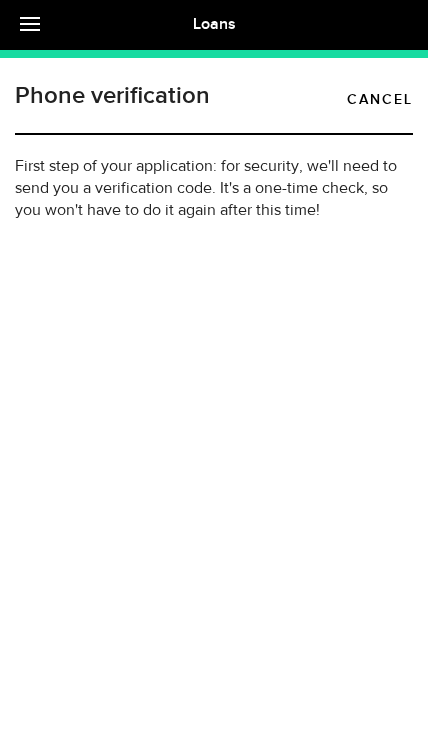 type on "(647) 509-3074" 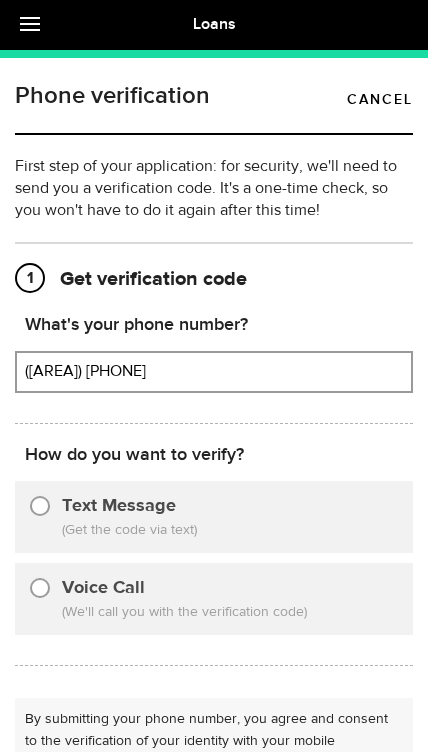 click on "Text Message (Get the code via text)" at bounding box center [214, 517] 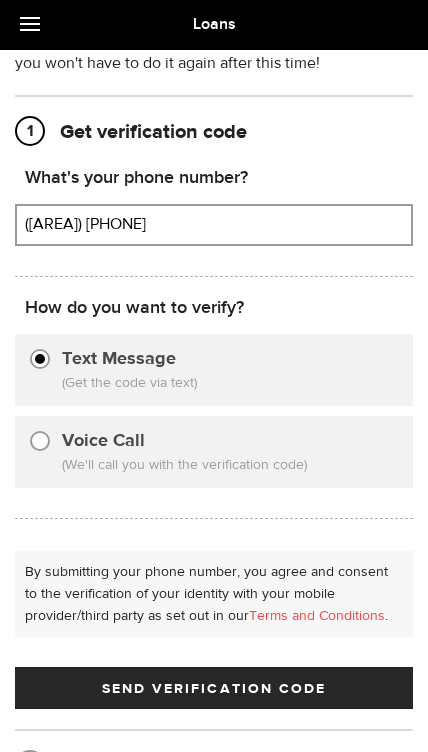 scroll, scrollTop: 151, scrollLeft: 0, axis: vertical 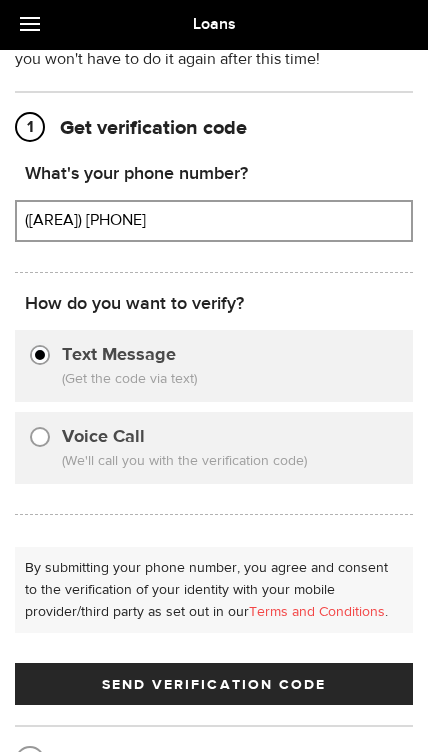 click on "Send Verification Code" at bounding box center (214, 684) 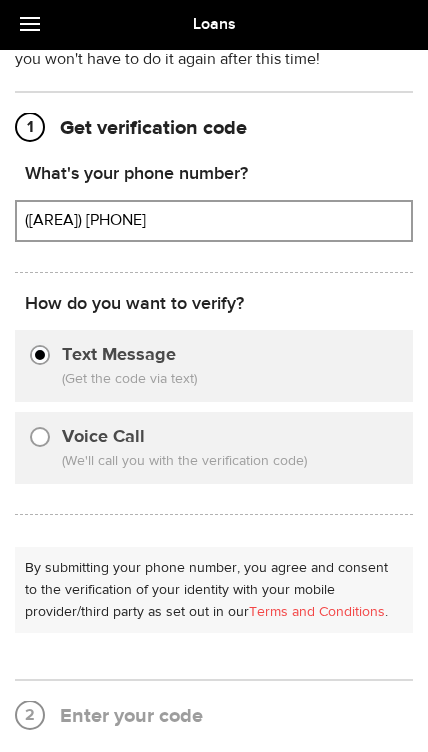 scroll, scrollTop: 0, scrollLeft: 0, axis: both 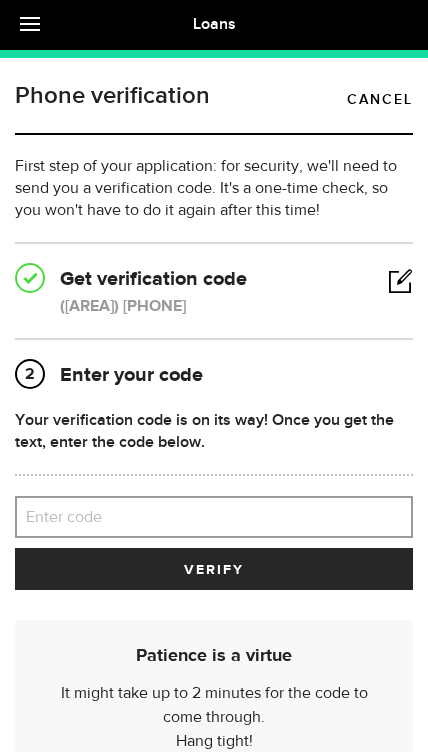 click on "Enter code" at bounding box center (214, 517) 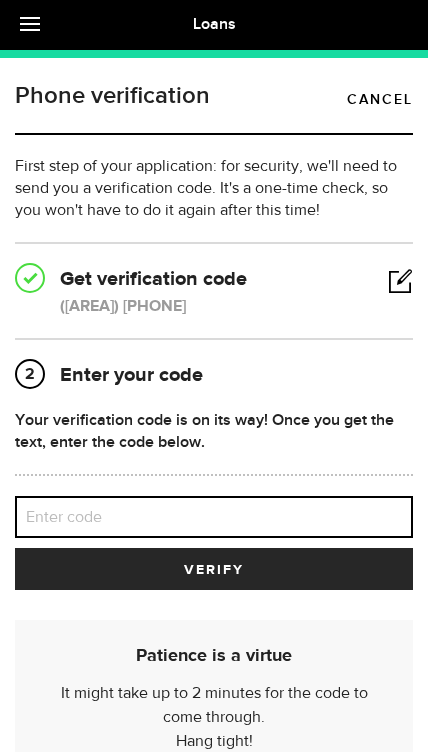 click on "Enter code" at bounding box center (214, 517) 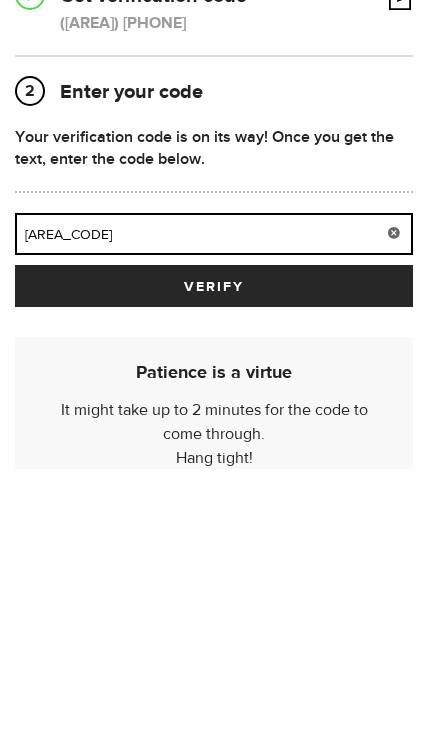 type on "72705" 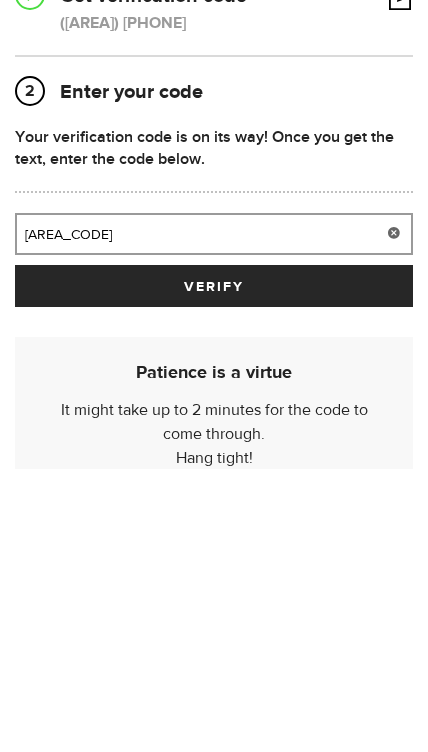 click on "verify" at bounding box center [214, 569] 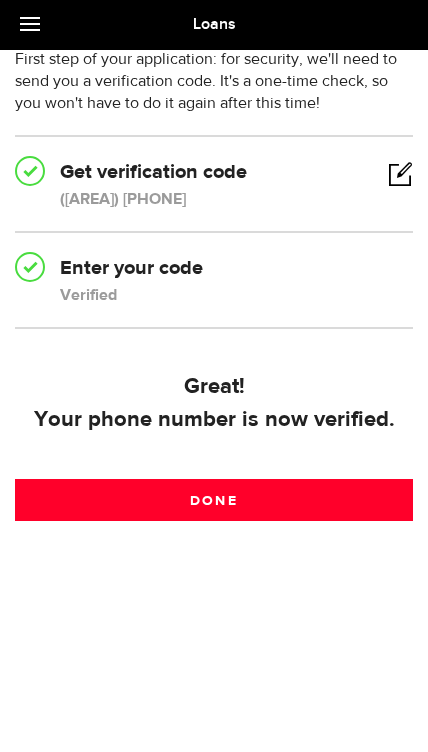 scroll, scrollTop: 108, scrollLeft: 0, axis: vertical 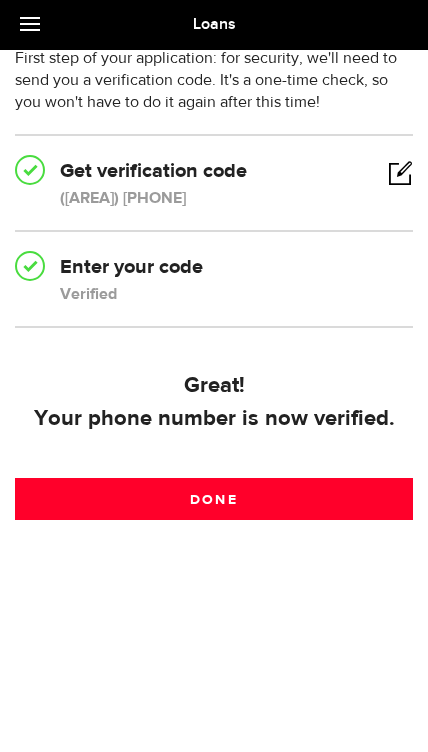 click on "Done" at bounding box center [214, 499] 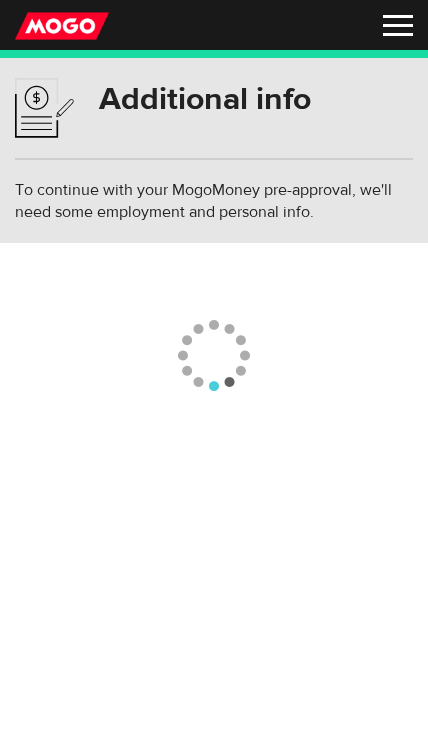 scroll, scrollTop: 0, scrollLeft: 0, axis: both 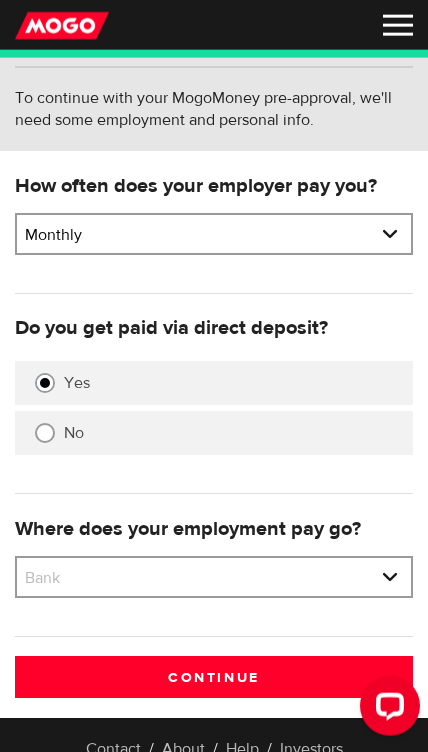 click on "Bank BMO / Bank of Montreal
CIBC / Canadian Imperial Bank of Commerce
CWB / Canadian Western Bank
HSBC Bank Canada
LBC / Banque Laurentienne Du Canada
NBC / National Bank of Canada
RBC / Royal Bank of Canada
Scotiabank / Bank of Nova Scotia
TD / TD Canada Trust
1st Choice Savings & Credit Union
Other
Abn Amro Bank Nv
Acadian Credit Union
Accelerate Financial
Accent Credit Union
Access Credit Union
Achieva Financial
Adjala Credit Union
Advance Savings Credit Union
Advantage Credit Union
Advantage Online - Central Credit Union
AGF Trust Company
Airline Financial Credit Union
Alberta Treasury Branches
Aldergrove Credit Union
All Trans Financial Servs. Credit Union
Alliance Caisses Pop. De L'Ontario
Alterna Savings and Credit Union
Amaranth Credit Union
Amex Bank of Canada
APPLE Credit Union
Arborg Credit Union
Arnstein Community Credit Union
Assiniboine Credit Union
ATB Financial
Austin Credit Union
Auto Workers Community Credit Union" at bounding box center [214, 579] 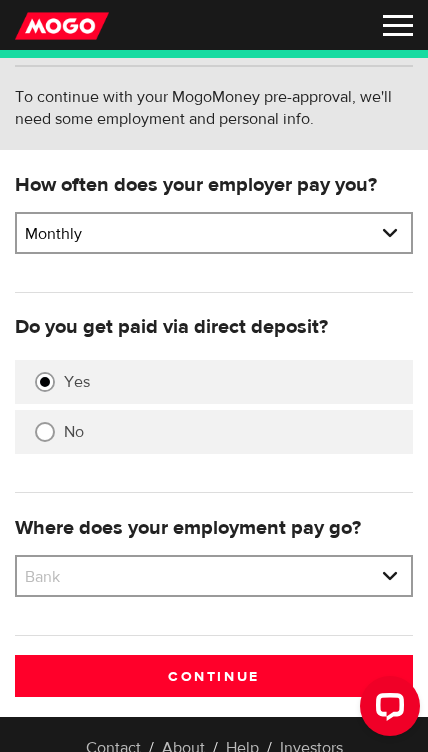 select on "1" 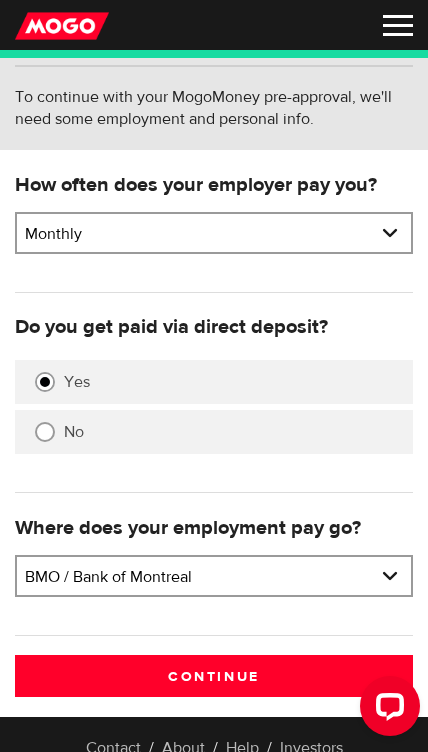 click on "Continue" at bounding box center [214, 676] 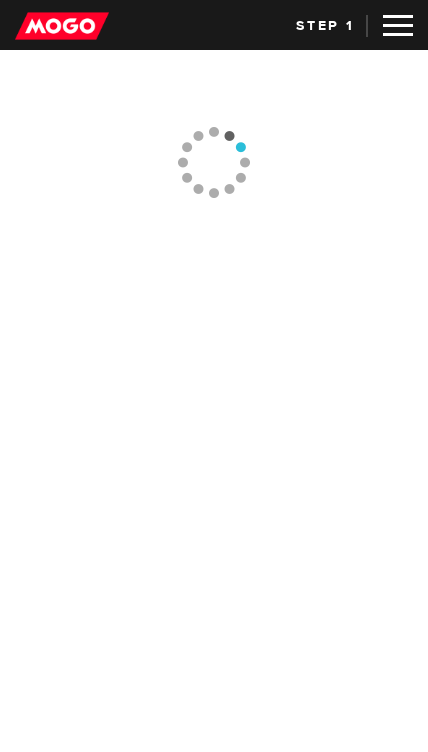 scroll, scrollTop: 0, scrollLeft: 0, axis: both 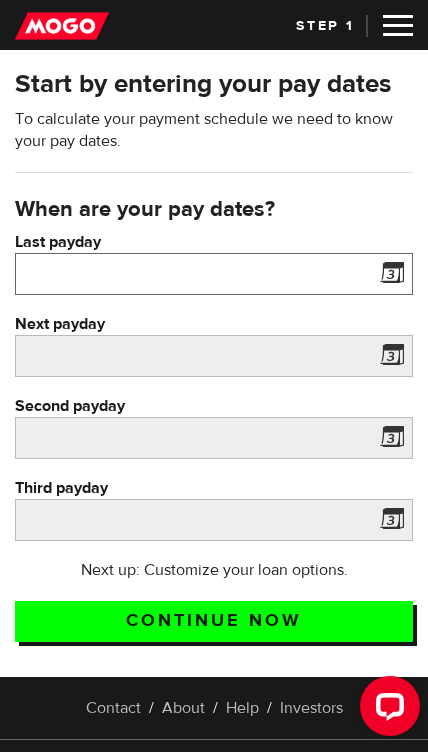 click on "Last payday" at bounding box center (214, 274) 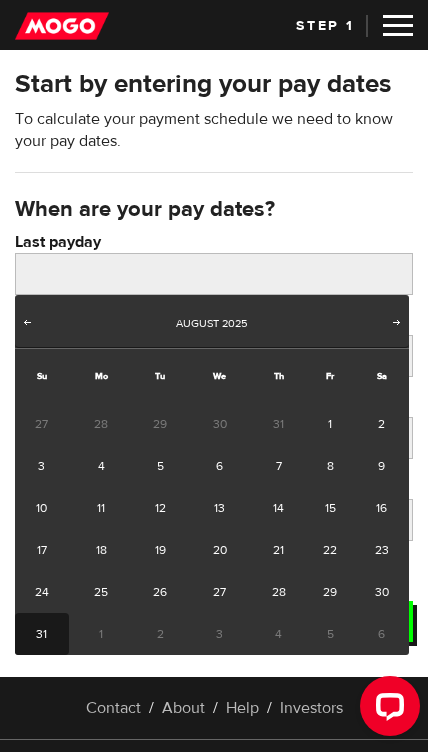 click on "31" at bounding box center [42, 634] 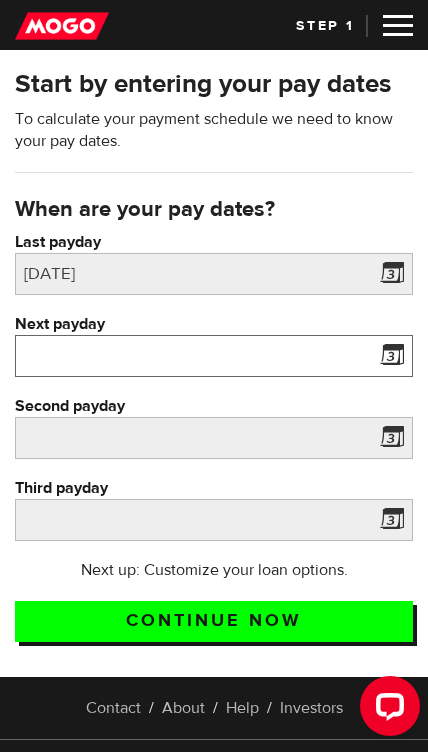 click on "Next payday" at bounding box center [214, 356] 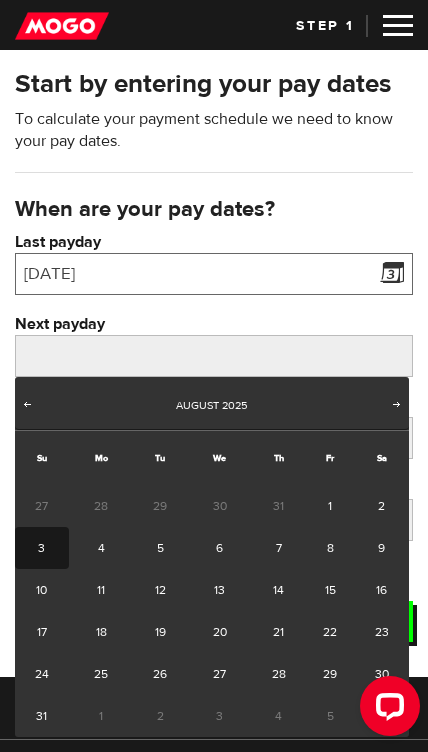 click on "2025/08/31" at bounding box center (214, 274) 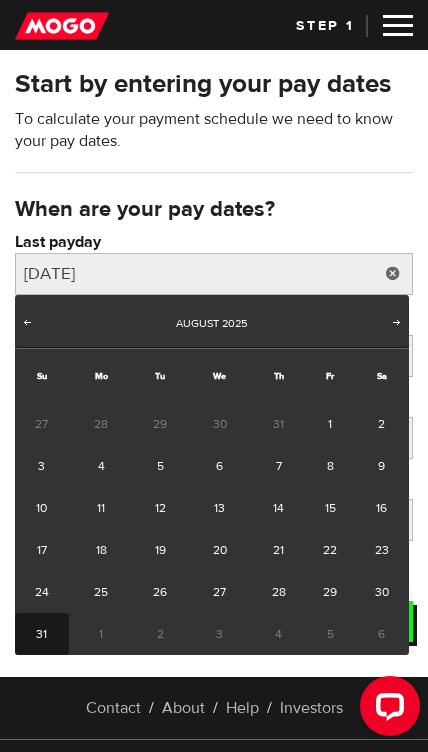 click on "Prev Next August   2025" at bounding box center (212, 321) 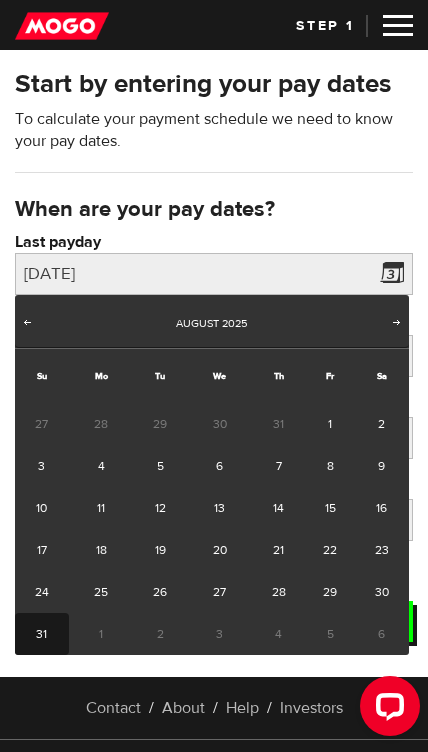 click on "August   2025" at bounding box center [211, 324] 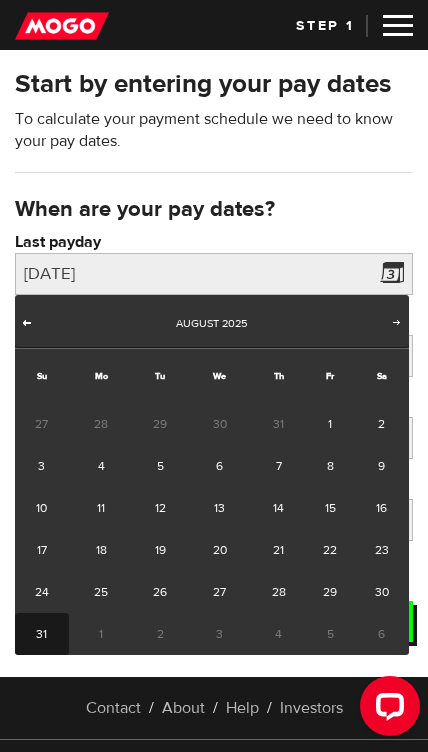 click on "Prev" at bounding box center (27, 324) 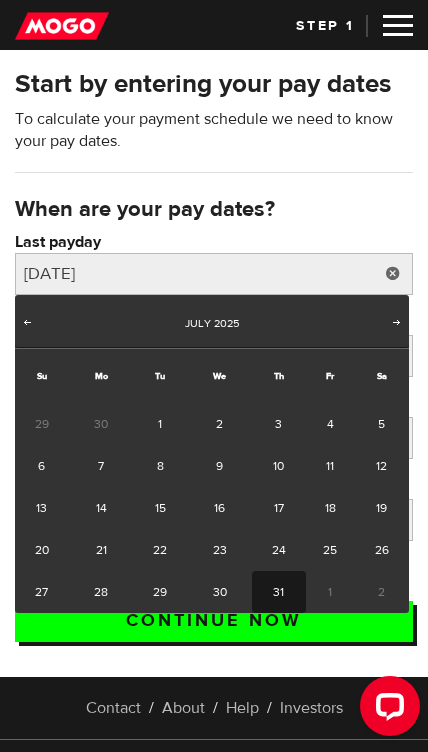 click on "31" at bounding box center [279, 592] 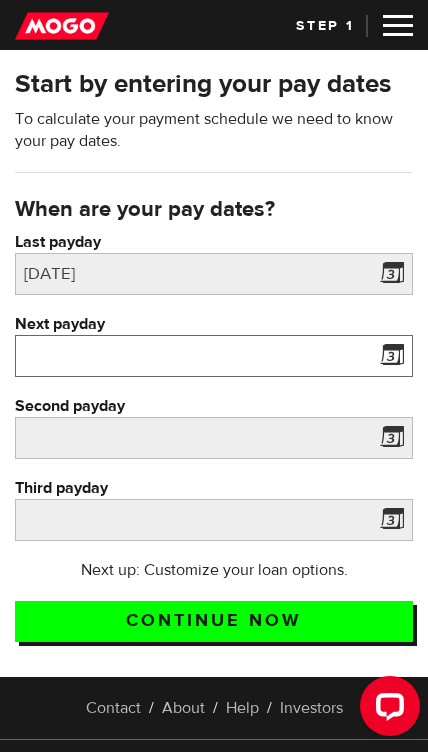 click on "Next payday" at bounding box center (214, 356) 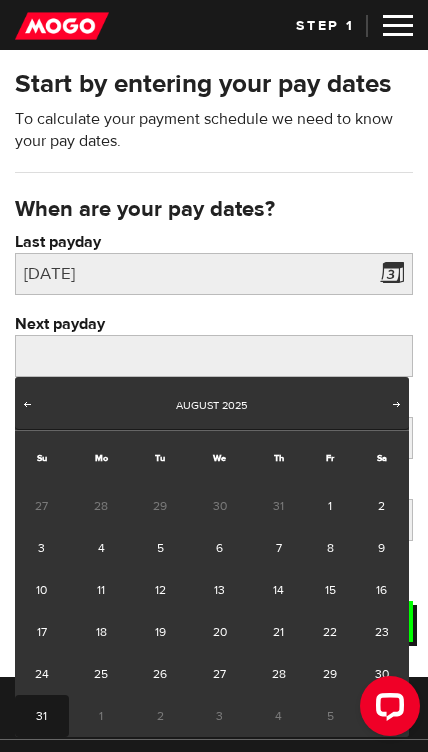 click on "31" at bounding box center [42, 716] 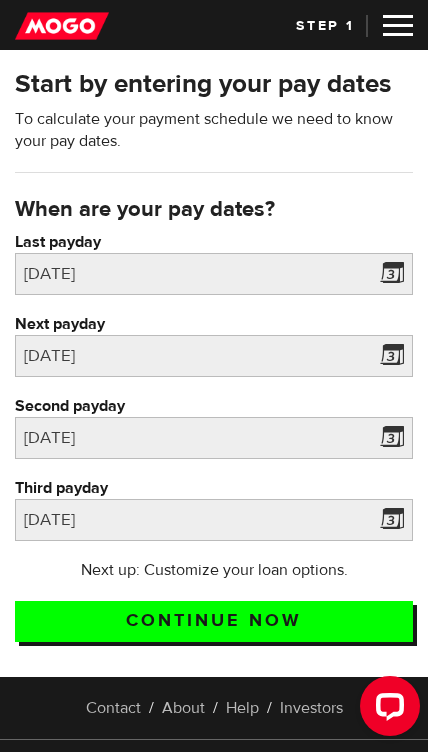 click on "Continue now" at bounding box center [214, 621] 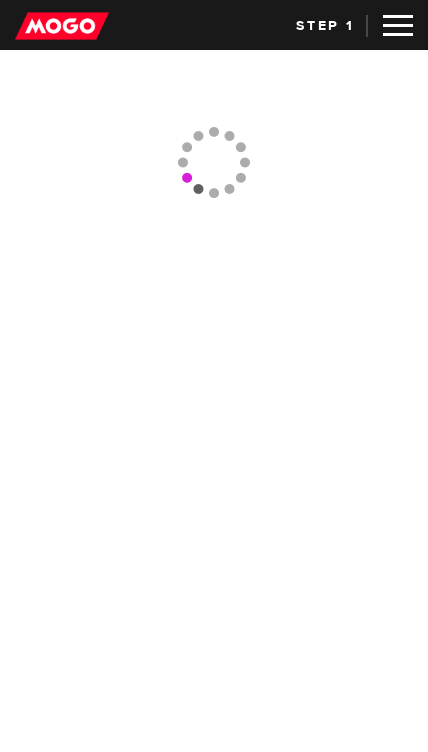 scroll, scrollTop: 0, scrollLeft: 0, axis: both 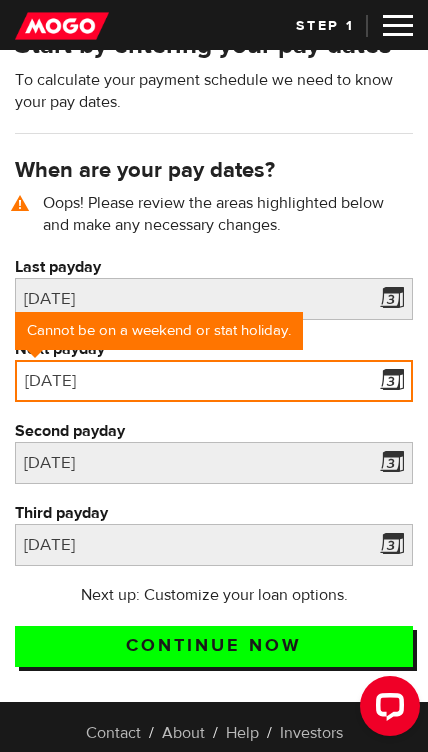click on "2025/08/31" at bounding box center (214, 381) 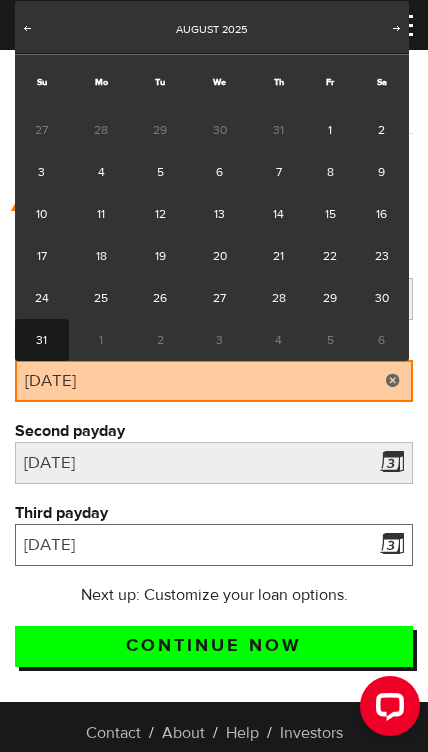 click on "2025/10/30" at bounding box center (214, 545) 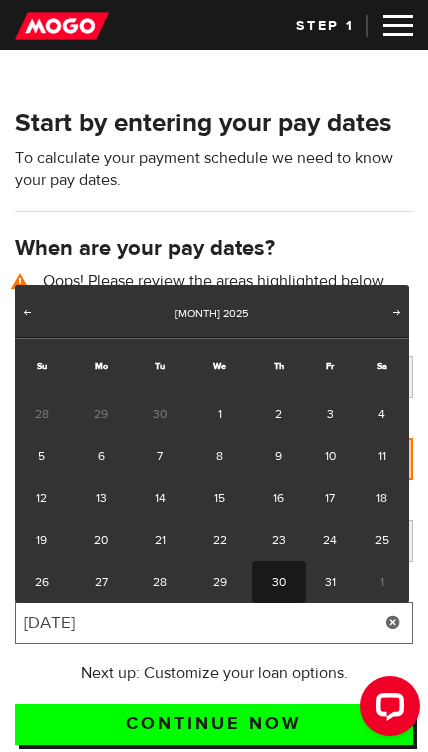 scroll, scrollTop: 0, scrollLeft: 0, axis: both 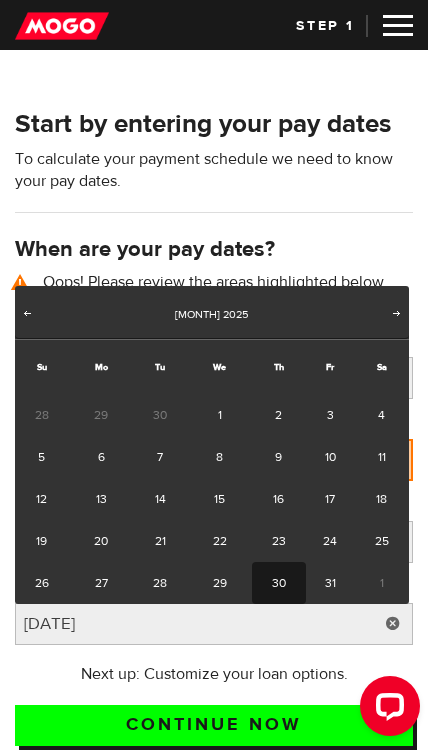 click on "Continue now" at bounding box center (214, 725) 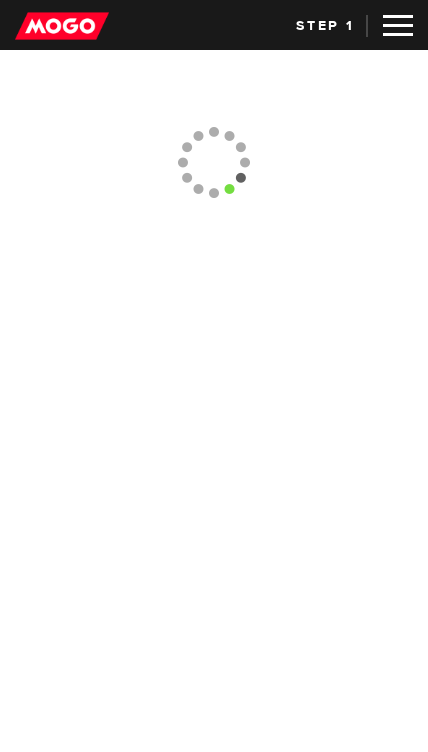 scroll, scrollTop: 0, scrollLeft: 0, axis: both 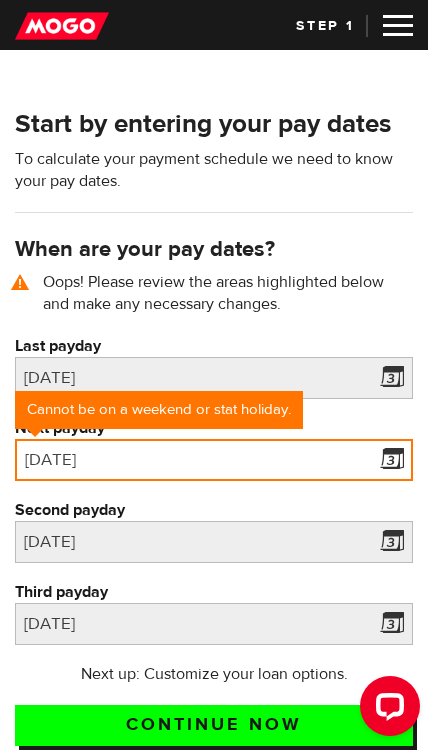 click on "2025/08/31" at bounding box center [214, 460] 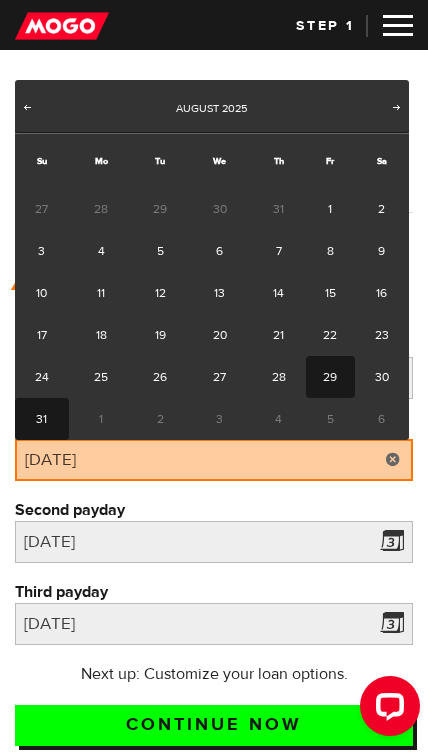 click on "29" at bounding box center [330, 377] 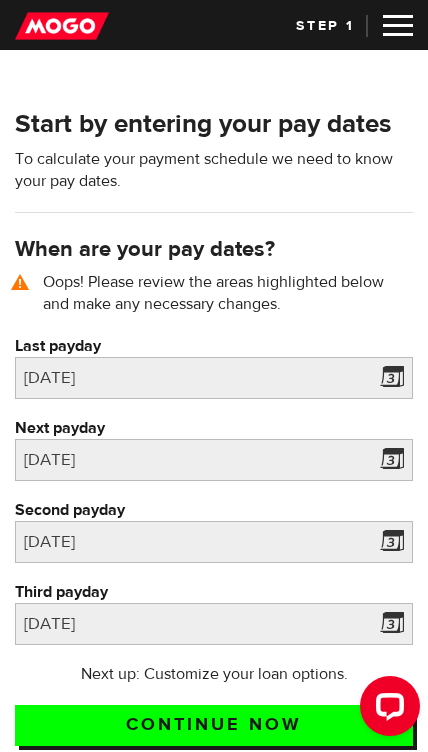 click on "Continue now" at bounding box center (214, 725) 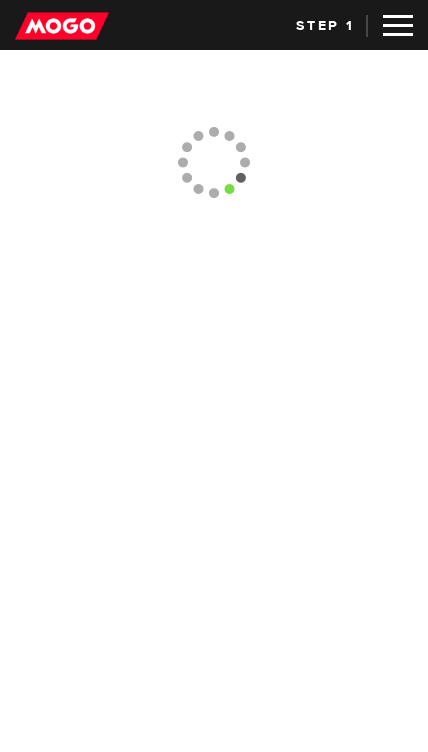scroll, scrollTop: 0, scrollLeft: 0, axis: both 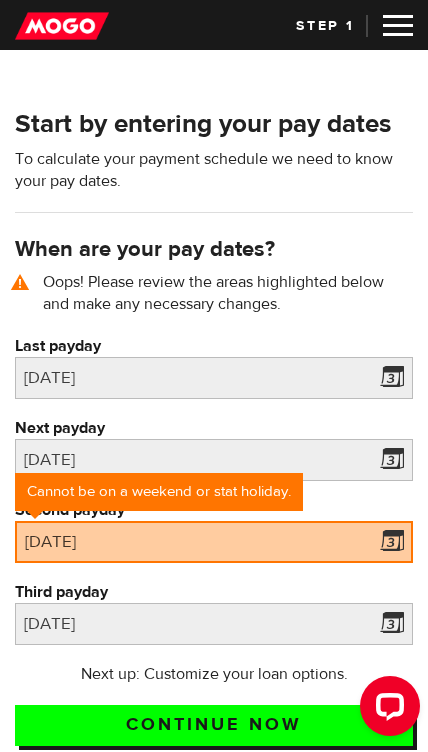 click on "Cannot be on a weekend or stat holiday." at bounding box center (159, 492) 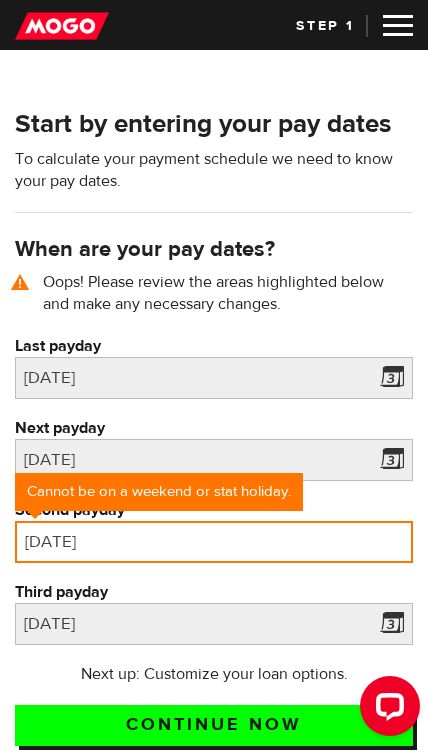 click on "2025/09/28" at bounding box center [214, 542] 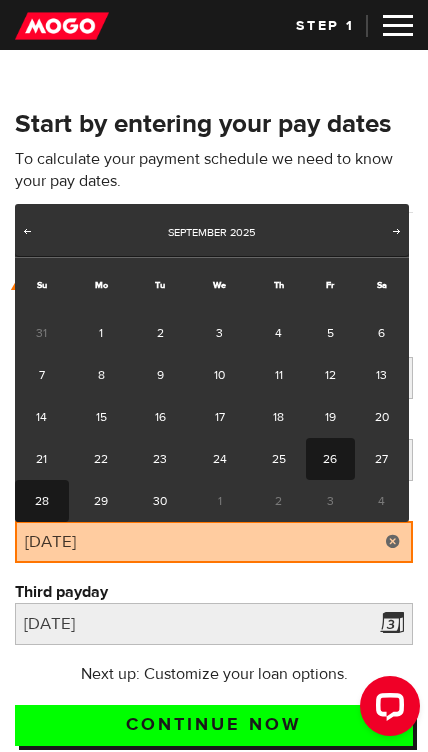 click on "26" at bounding box center [330, 459] 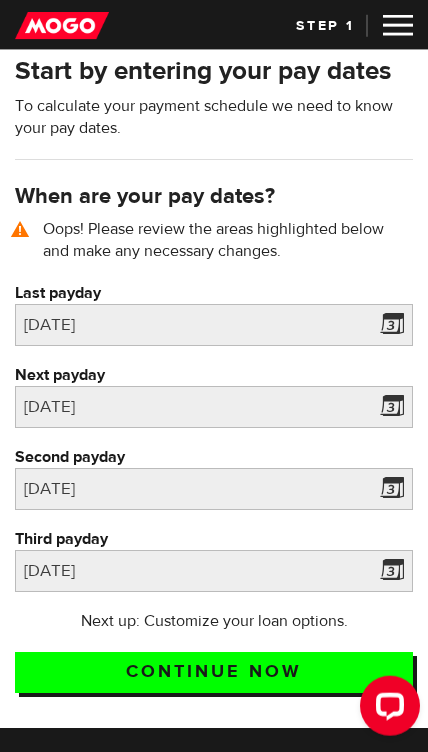 scroll, scrollTop: 55, scrollLeft: 0, axis: vertical 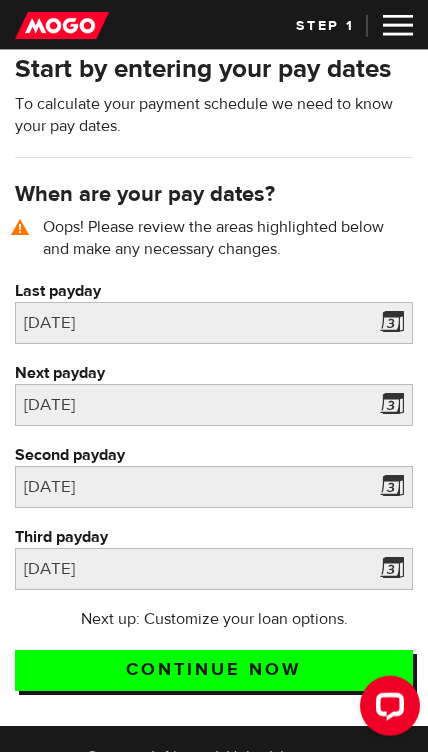 click on "Continue now" at bounding box center [214, 670] 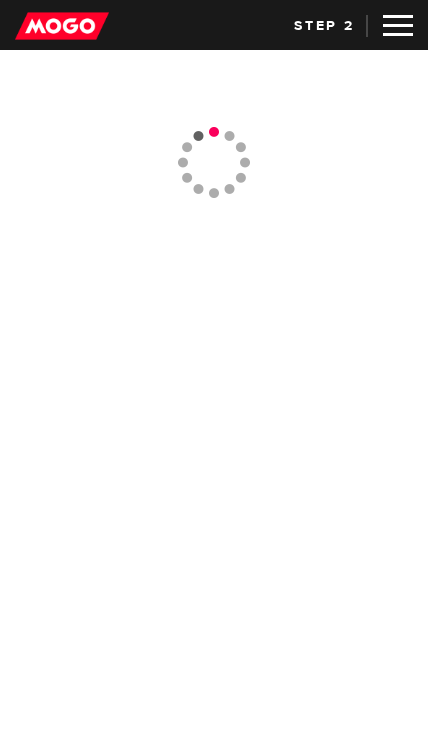 scroll, scrollTop: 0, scrollLeft: 0, axis: both 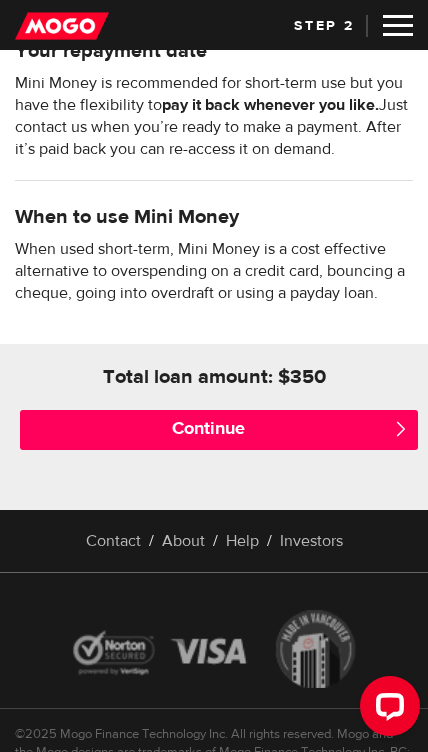 click on "Continue" at bounding box center (219, 430) 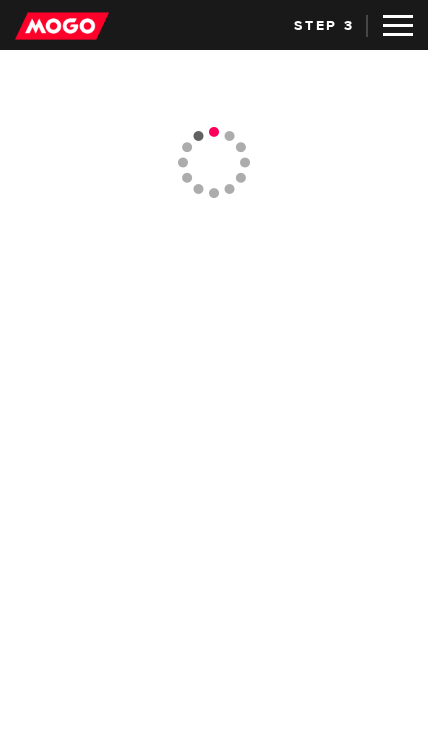 scroll, scrollTop: 0, scrollLeft: 0, axis: both 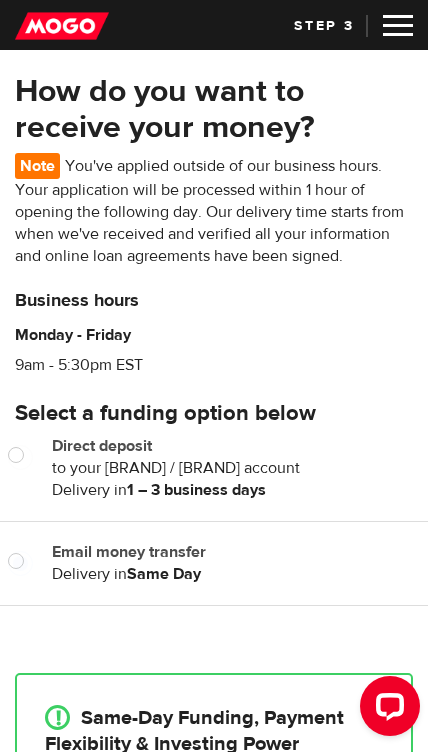 click on "Email money transfer" at bounding box center (232, 552) 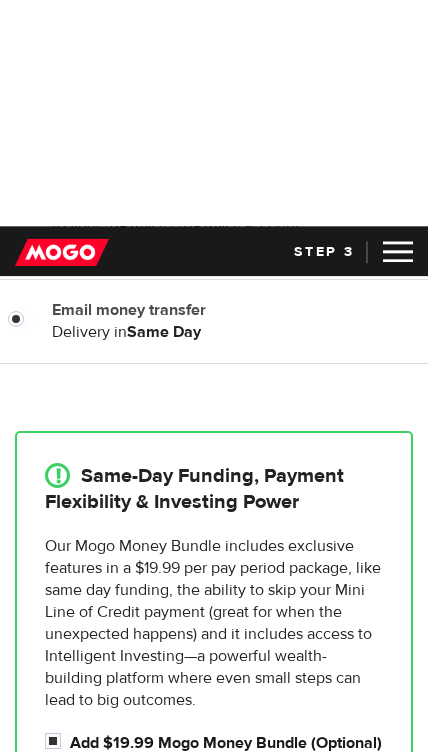 scroll, scrollTop: 469, scrollLeft: 0, axis: vertical 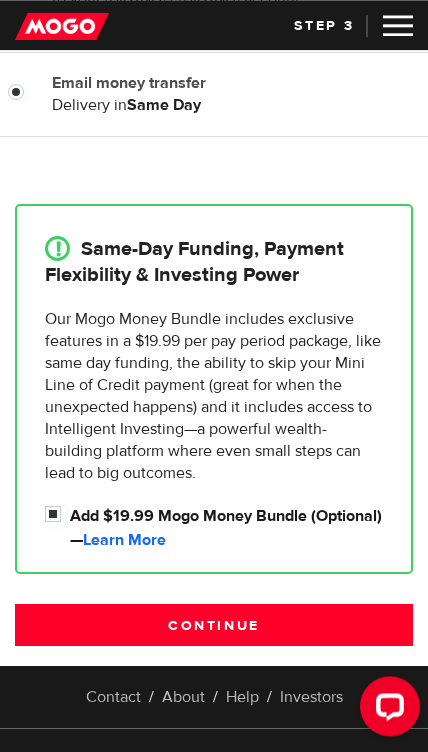 click on "Continue" at bounding box center (214, 625) 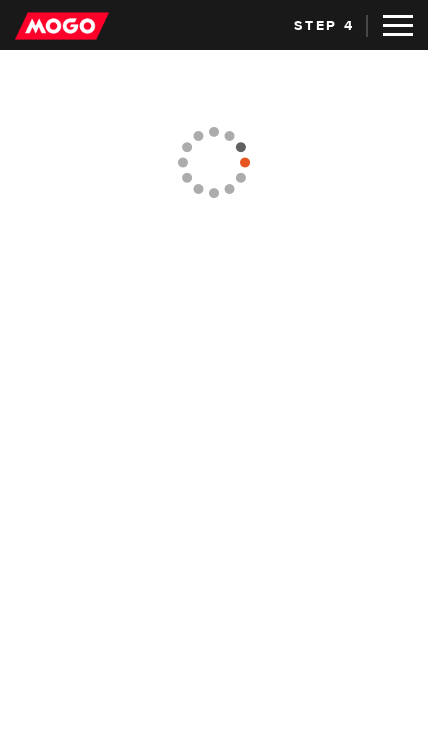 scroll, scrollTop: 0, scrollLeft: 0, axis: both 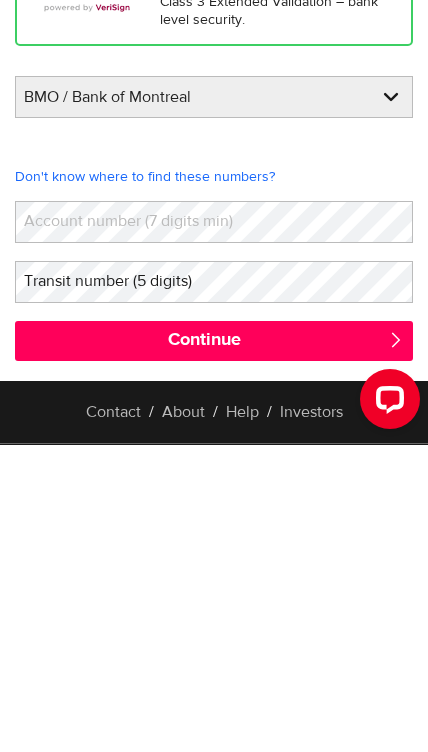 click on "BMO / Bank of Montreal
CIBC / Canadian Imperial Bank of Commerce
CWB / Canadian Western Bank
HSBC Bank Canada
LBC / Banque Laurentienne Du Canada
NBC / National Bank of Canada
RBC / Royal Bank of Canada
Scotiabank / Bank of Nova Scotia
TD / TD Canada Trust
1st Choice Savings & Credit Union
Other
Abn Amro Bank Nv
Acadian Credit Union
Accelerate Financial
Accent Credit Union
Access Credit Union
Achieva Financial
Adjala Credit Union
Advance Savings Credit Union
Advantage Credit Union
Advantage Online - Central Credit Union
AGF Trust Company
Airline Financial Credit Union
Alberta Treasury Branches
Aldergrove Credit Union
All Trans Financial Servs. Credit Union
Alliance Caisses Pop. De L'Ontario
Alterna Savings and Credit Union
Amaranth Credit Union
Amex Bank of Canada
APPLE Credit Union
Arborg Credit Union
Arnstein Community Credit Union
Assiniboine Credit Union
ATB Financial
Austin Credit Union
Auto Workers Community Credit Union
B2B Trust" at bounding box center [214, 405] 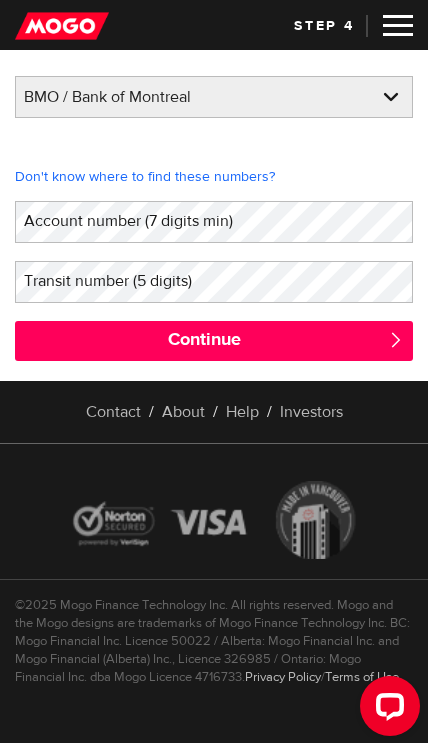 select on "0" 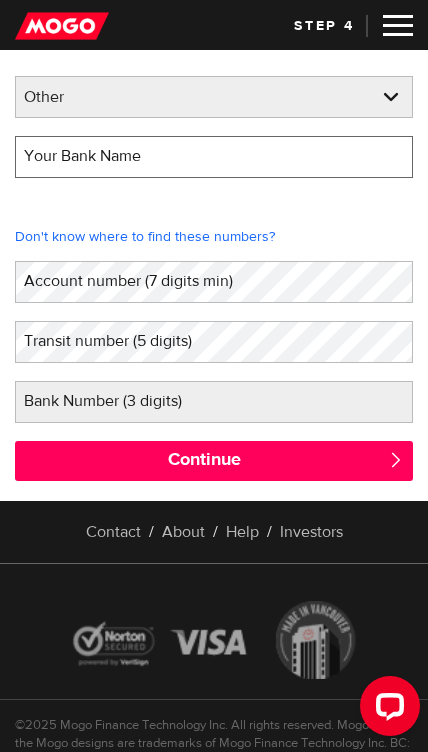 click on "Your Bank Name" at bounding box center (214, 157) 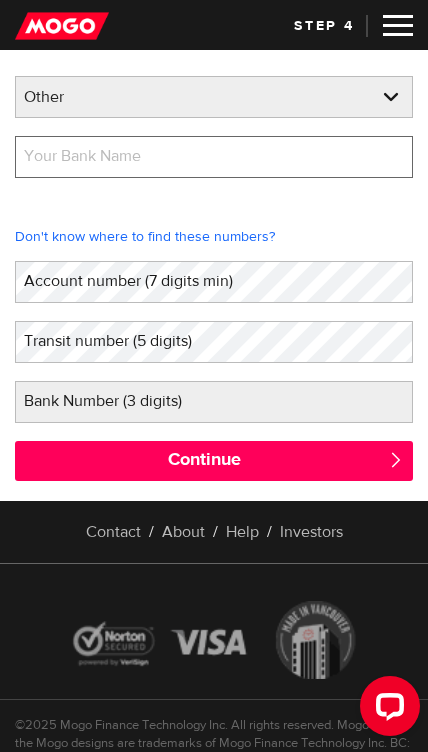 scroll, scrollTop: 264, scrollLeft: 0, axis: vertical 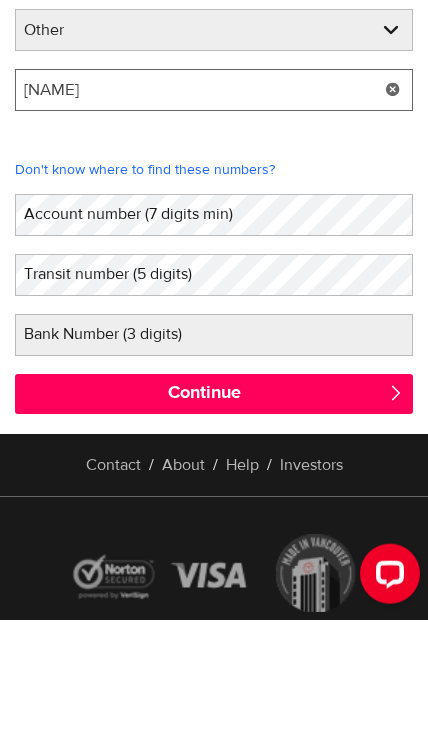 type on "Da bank" 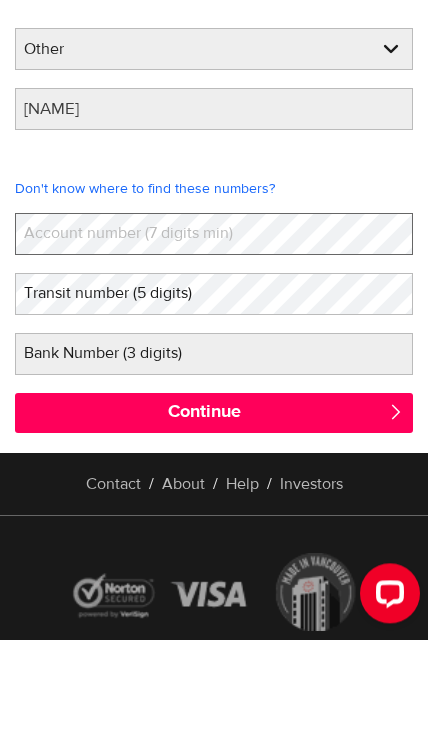 scroll, scrollTop: 350, scrollLeft: 0, axis: vertical 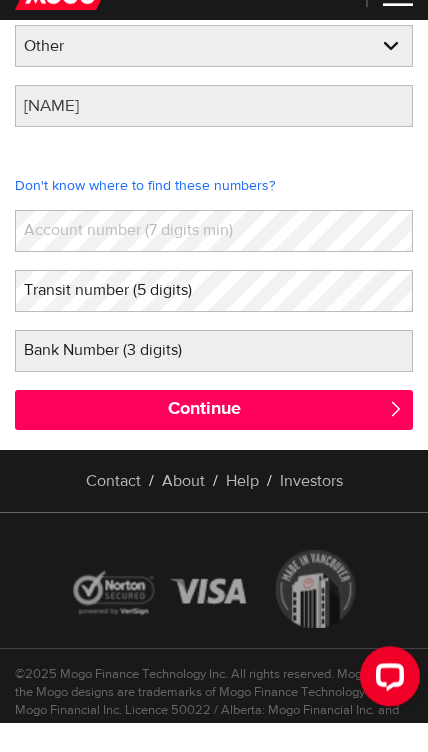 click on "Account number (7 digits min)" at bounding box center [144, 260] 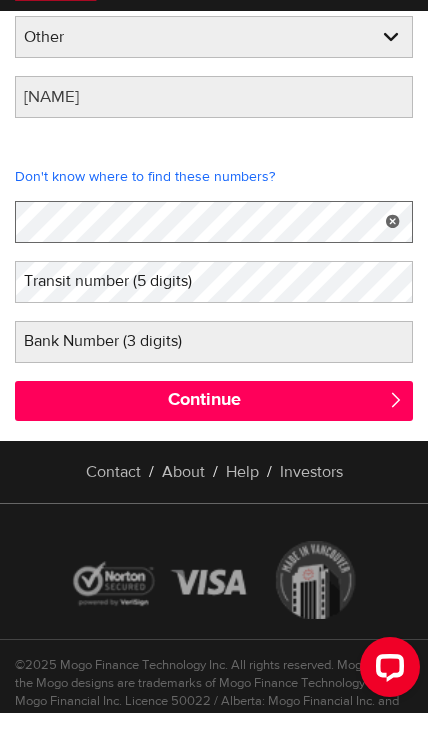 scroll, scrollTop: 389, scrollLeft: 0, axis: vertical 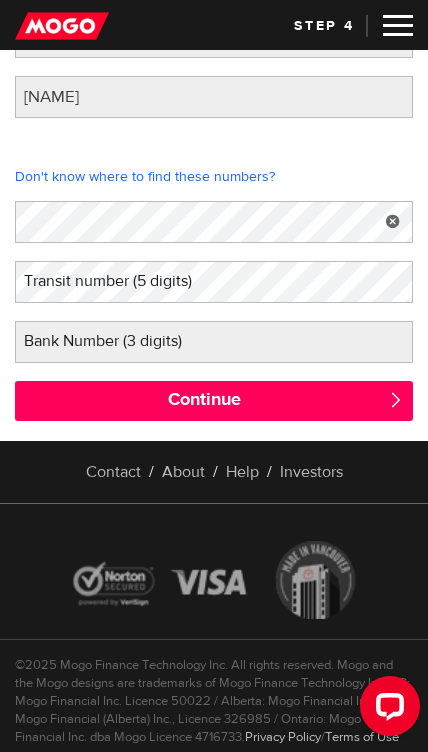 click on "Don't know where to find these numbers?" at bounding box center (214, 177) 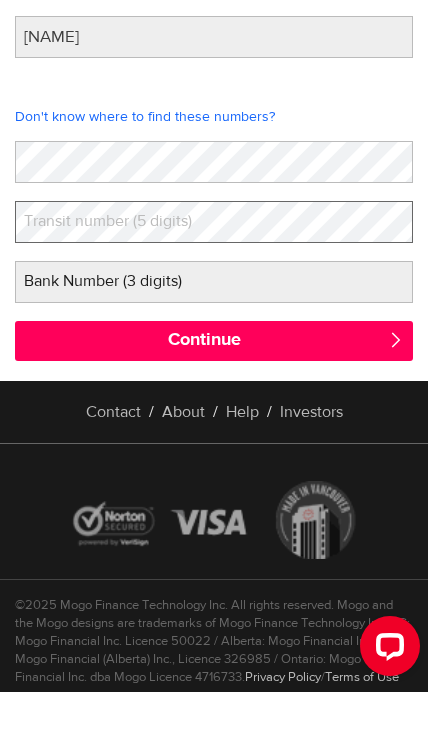 scroll, scrollTop: 449, scrollLeft: 0, axis: vertical 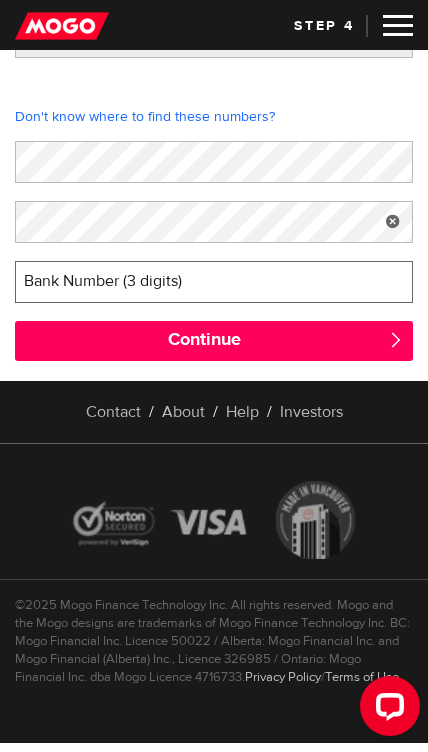 click on "Bank Number (3 digits)" at bounding box center [214, 282] 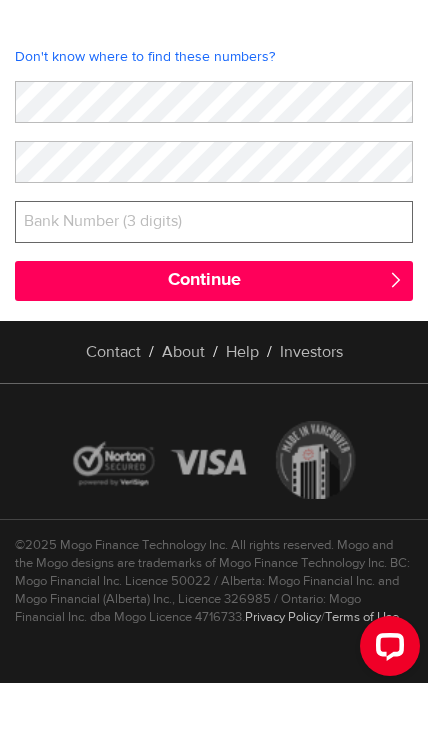 scroll, scrollTop: 458, scrollLeft: 0, axis: vertical 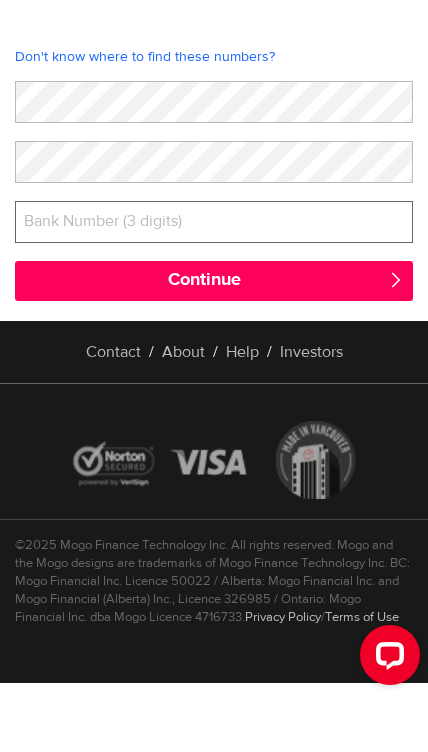 click on "Bank Number (3 digits)" at bounding box center (214, 273) 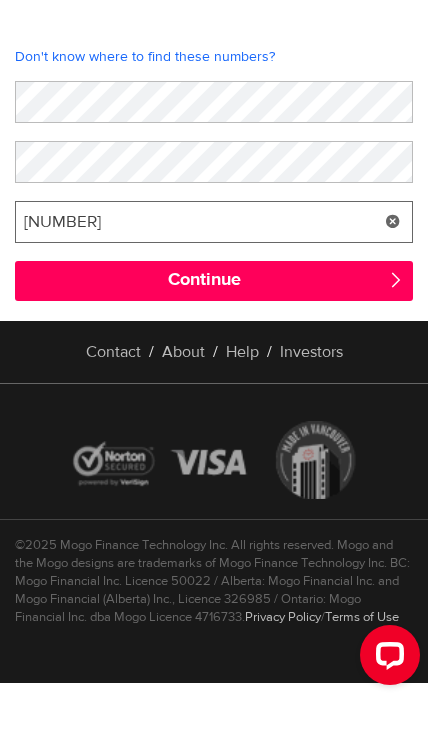 type on "623" 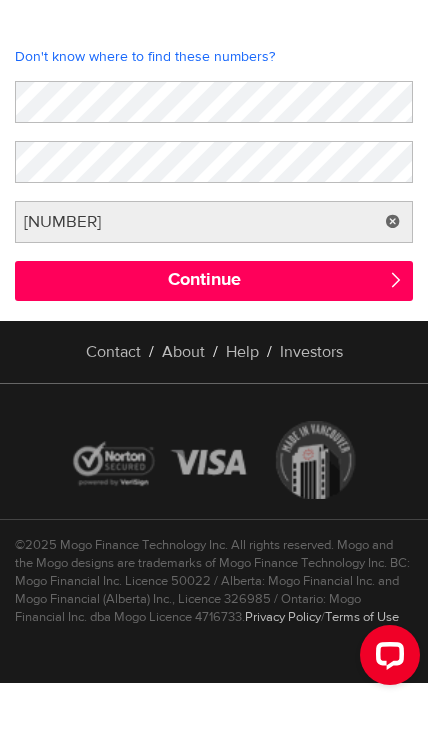 click on "Continue" at bounding box center [214, 332] 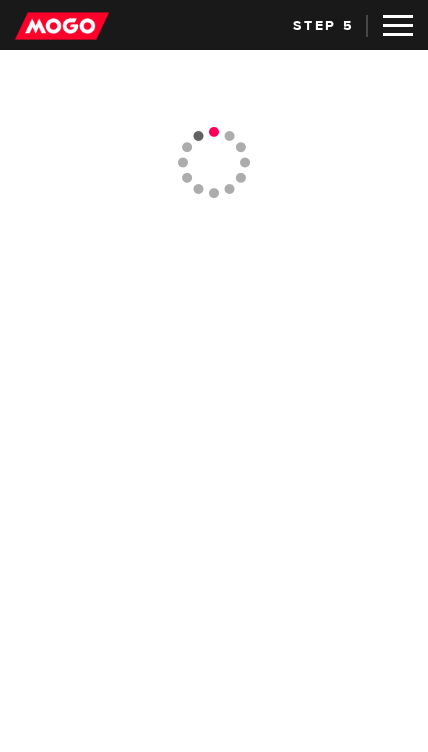 scroll, scrollTop: 0, scrollLeft: 0, axis: both 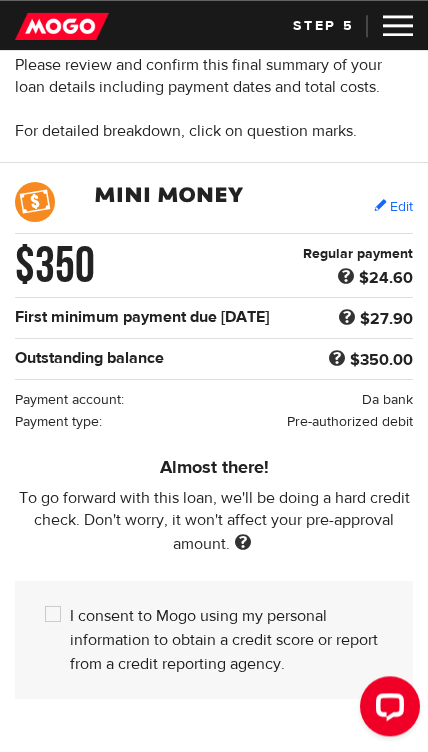 click on "Edit" at bounding box center [393, 206] 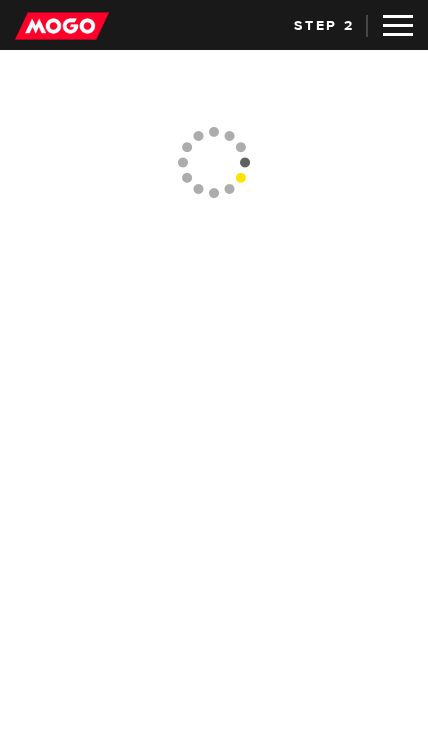 scroll, scrollTop: 0, scrollLeft: 0, axis: both 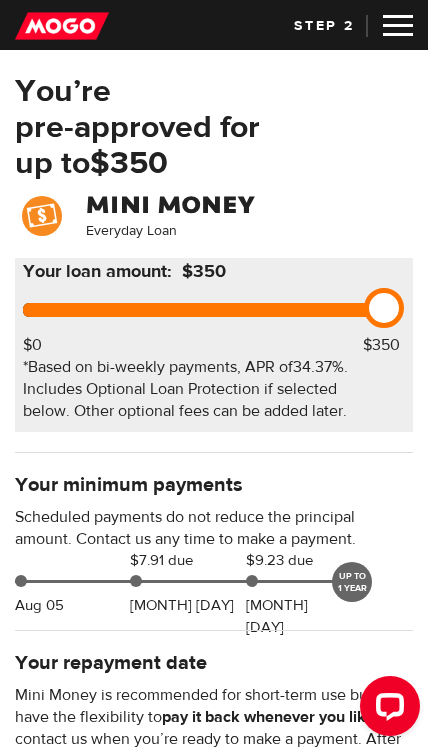 click at bounding box center (398, 25) 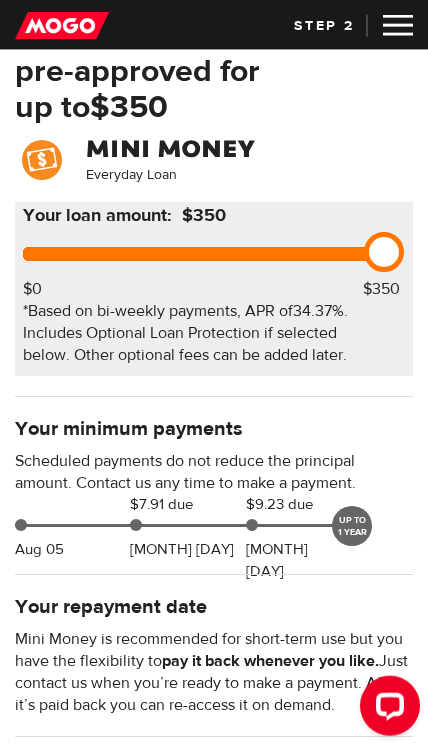 click at bounding box center (398, 25) 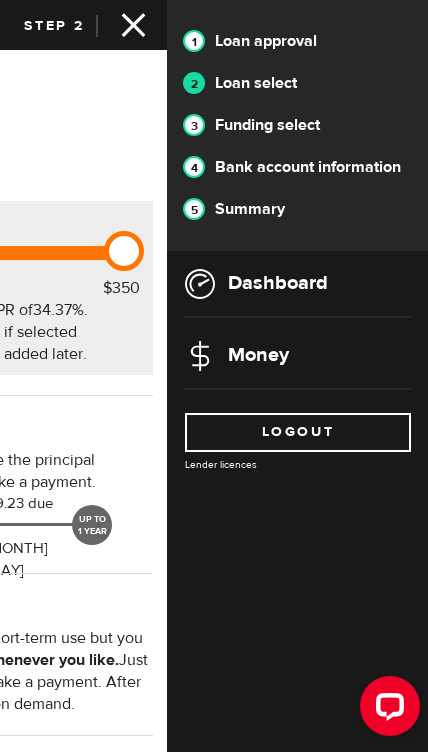 click on "Dashboard" at bounding box center [298, 284] 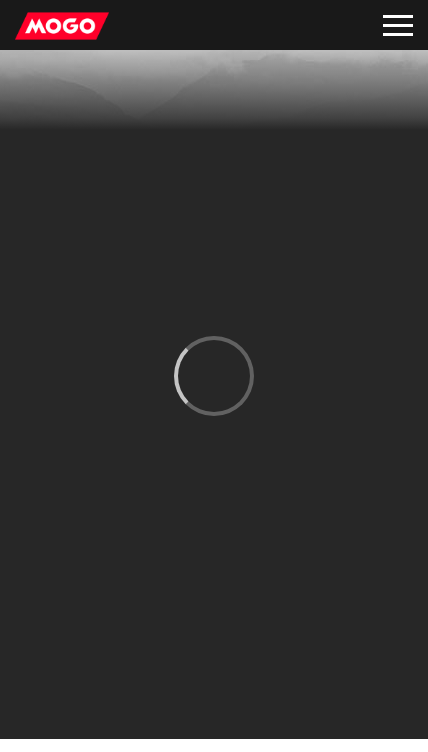 scroll, scrollTop: 0, scrollLeft: 0, axis: both 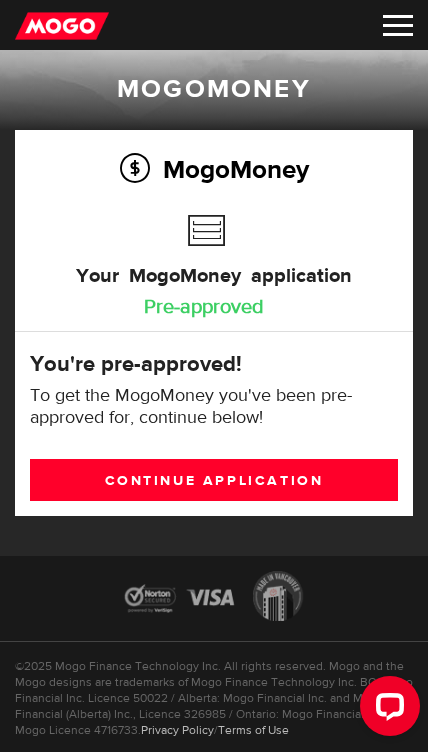 click on "Continue application" at bounding box center [214, 480] 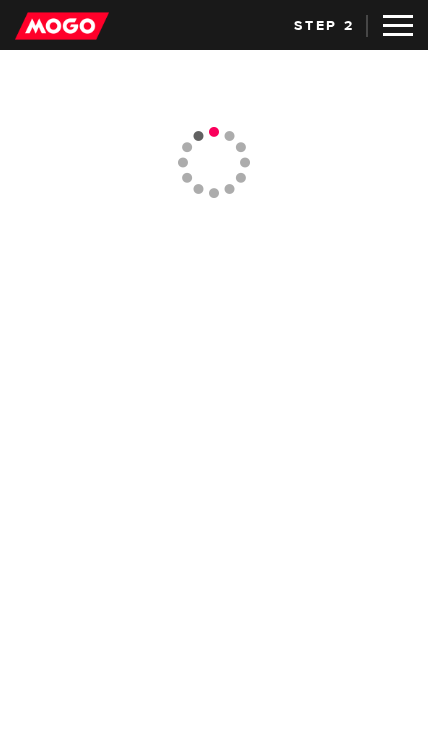scroll, scrollTop: 0, scrollLeft: 0, axis: both 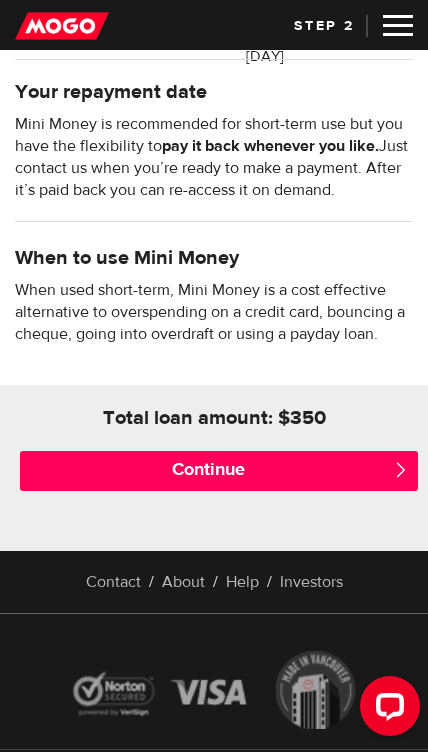 click on "Continue " at bounding box center (214, 471) 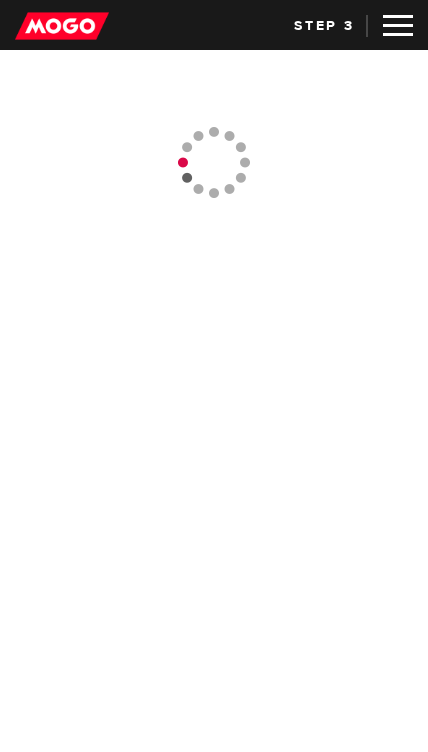 scroll, scrollTop: 0, scrollLeft: 0, axis: both 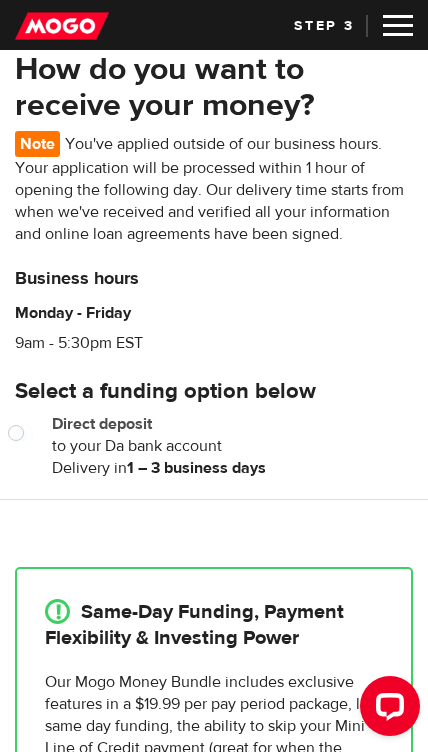 click on "Direct deposit to your Da bank account Delivery in  1 – 3 business days" at bounding box center (232, 446) 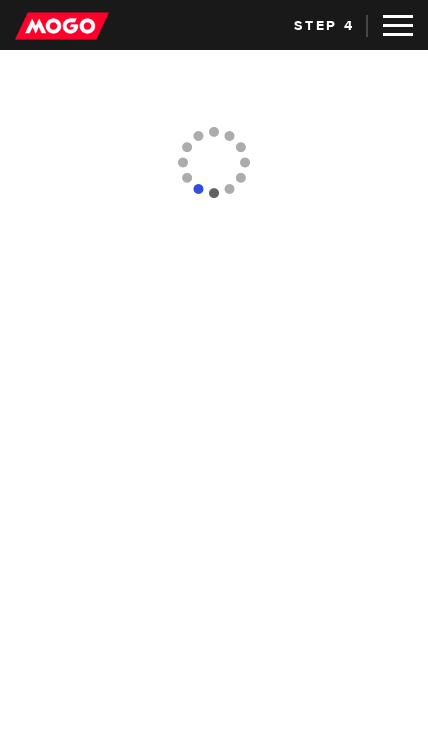 scroll, scrollTop: 0, scrollLeft: 0, axis: both 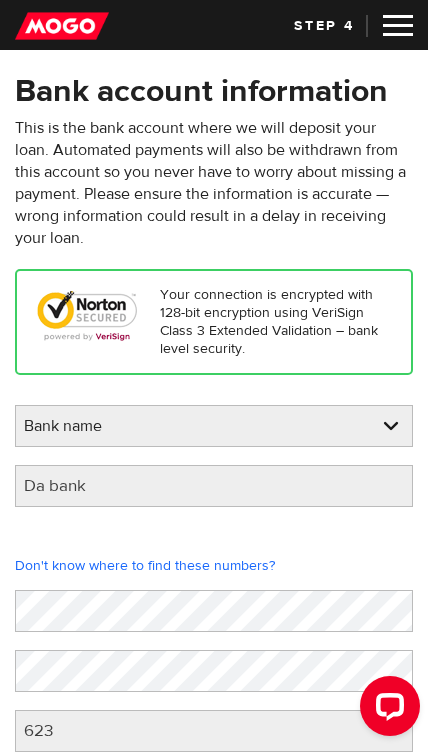 click on "Bank name
BMO / Bank of Montreal
CIBC / Canadian Imperial Bank of Commerce
CWB / Canadian Western Bank
HSBC Bank Canada
LBC / Banque Laurentienne Du Canada
NBC / National Bank of Canada
RBC / Royal Bank of Canada
Scotiabank / Bank of Nova Scotia
TD / TD Canada Trust
1st Choice Savings & Credit Union
Other
Abn Amro Bank Nv
Acadian Credit Union
Accelerate Financial
Accent Credit Union
Access Credit Union
Achieva Financial
Adjala Credit Union
Advance Savings Credit Union
Advantage Credit Union
Advantage Online - Central Credit Union
AGF Trust Company
Airline Financial Credit Union
Alberta Treasury Branches
Aldergrove Credit Union
All Trans Financial Servs. Credit Union
Alliance Caisses Pop. De L'Ontario
Alterna Savings and Credit Union
Amaranth Credit Union
Amex Bank of Canada
APPLE Credit Union
Arborg Credit Union
Arnstein Community Credit Union
Assiniboine Credit Union
ATB Financial
Austin Credit Union
Auto Workers Community Credit Union" at bounding box center (214, 427) 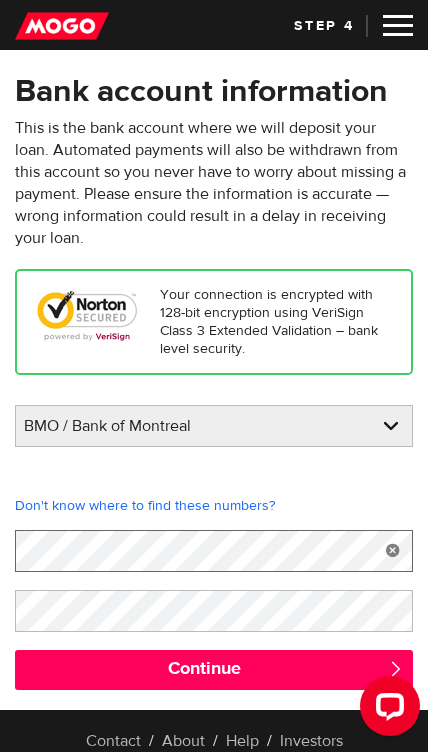 scroll, scrollTop: 22, scrollLeft: 0, axis: vertical 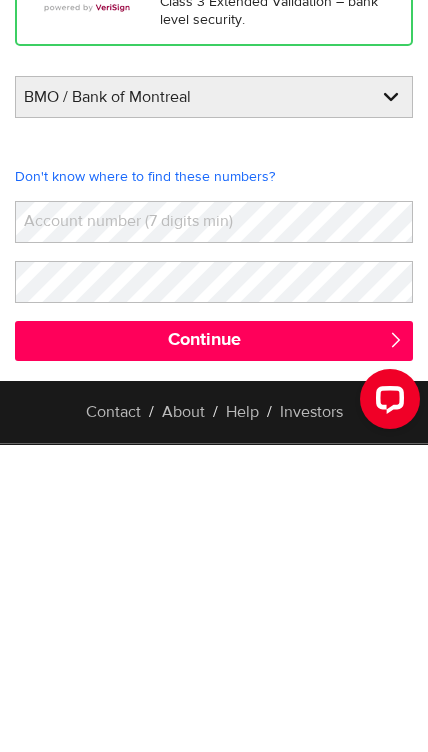 click on "Please enter your bank [BANK] / [BANK] Bank name
[BANK] / [BANK]
[BANK] / [BANK]
[BANK] / [BANK]
[BANK] [BANK]
[BANK] / [BANK] [BANK] [BANK]
[BANK] / [BANK] [BANK] [BANK]
[BANK] / [BANK] [BANK] [BANK]
[BANK] / [BANK] [BANK] [BANK]
[BANK] / [BANK] [BANK] [BANK]
[NUMBER] [BANK] [BANK]
[OTHER]
[BANK] [BANK] [BANK]
[BANK] [BANK]
[BANK] [BANK]
[BANK] [BANK]
[BANK] [BANK]
[BANK] [BANK]
[BANK] [BANK]
[BANK] [BANK]
[BANK] [BANK]
[BANK] [BANK] - [BANK] [BANK]
[BANK] [BANK] [BANK]
[BANK] [BANK] [BANK]
[BANK] [BANK]
[BANK] [BANK] [BANK] [BANK] [BANK]
[BANK] [BANK] [BANK] [BANK] [BANK]
[BANK] [BANK] [BANK] [BANK]
[BANK] [BANK]
[BANK] [BANK]
[BANK] [BANK]
[BANK] [BANK]
[BANK] [BANK]
[BANK] [BANK]
[BANK] [BANK]
[BANK] [BANK]
[BANK] [BANK]
[BANK] [BANK]
[BANK] [BANK]
[BANK] [BANK]" at bounding box center (214, 496) 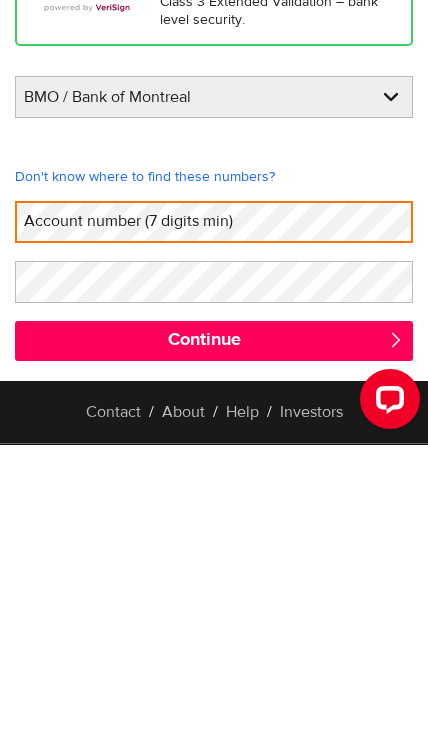scroll, scrollTop: 329, scrollLeft: 0, axis: vertical 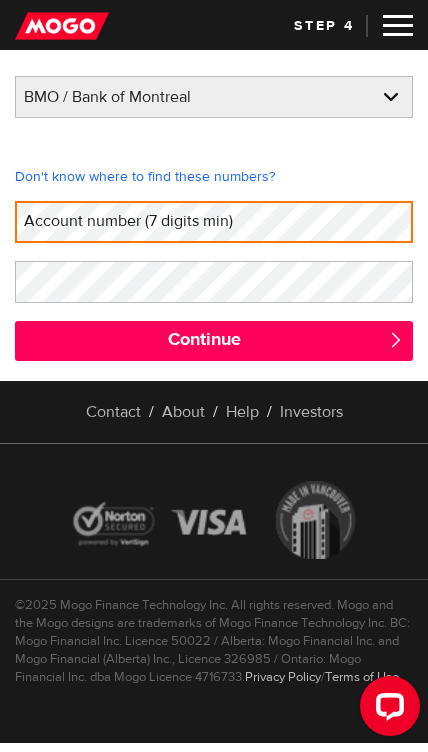 click at bounding box center (214, 520) 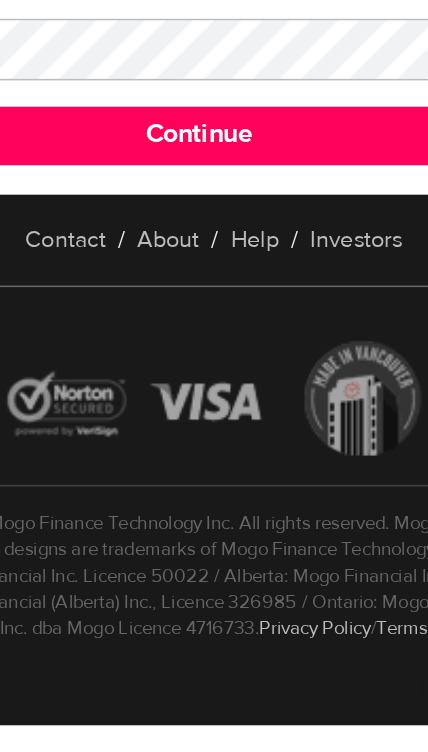 scroll, scrollTop: 337, scrollLeft: 0, axis: vertical 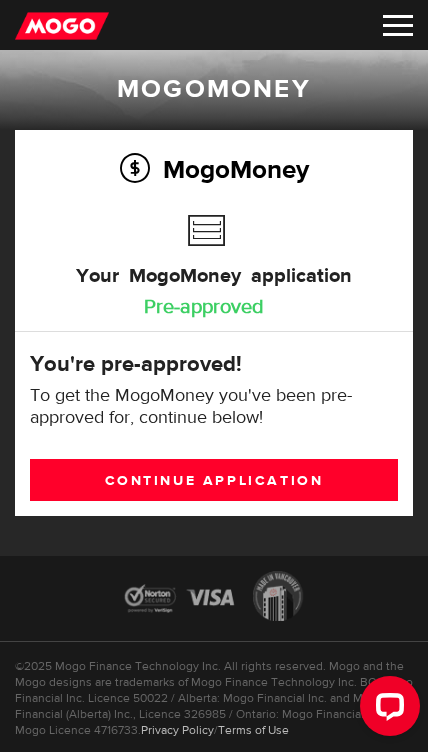 click on "Continue application" at bounding box center [214, 480] 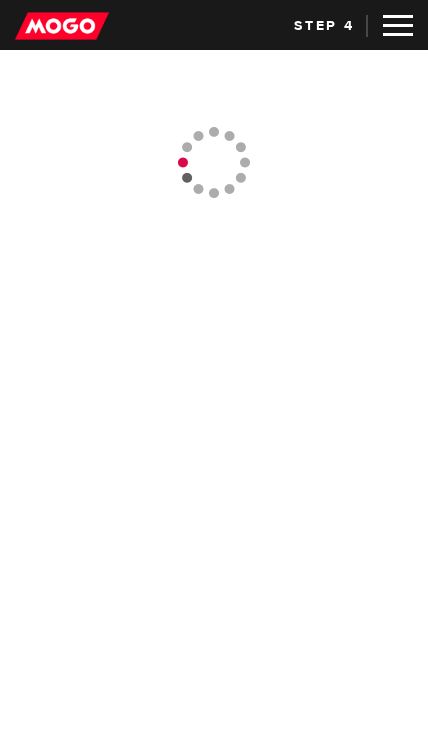 scroll, scrollTop: 0, scrollLeft: 0, axis: both 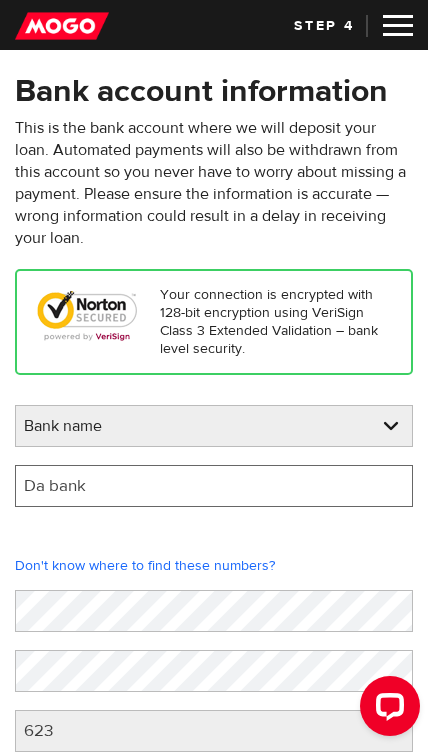 click on "Da bank" at bounding box center [214, 486] 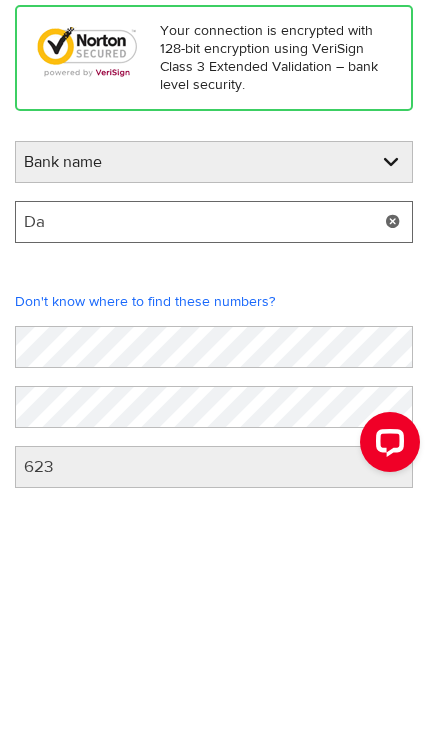 type on "D" 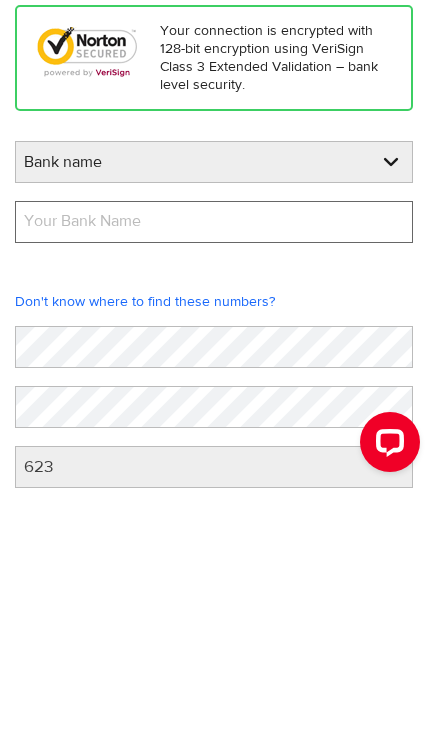 type on "B" 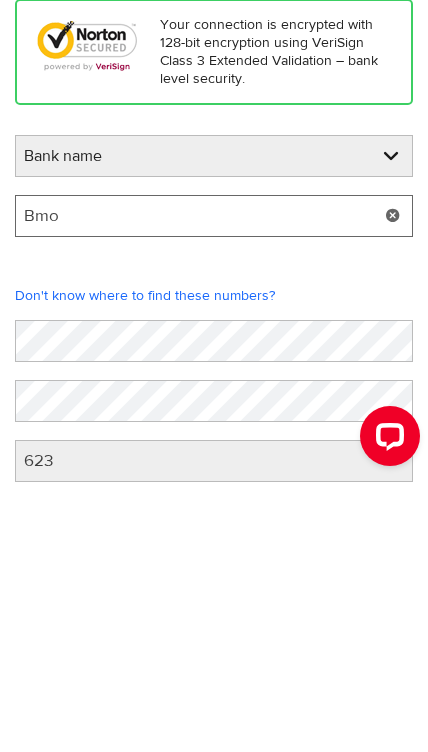 type on "Bmo" 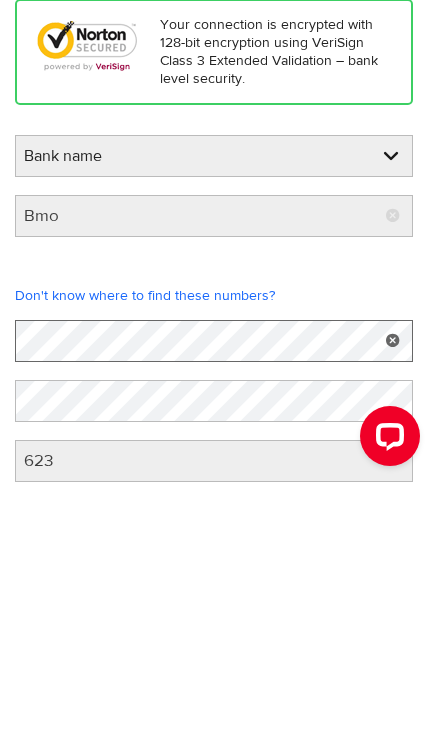 scroll, scrollTop: 13, scrollLeft: 0, axis: vertical 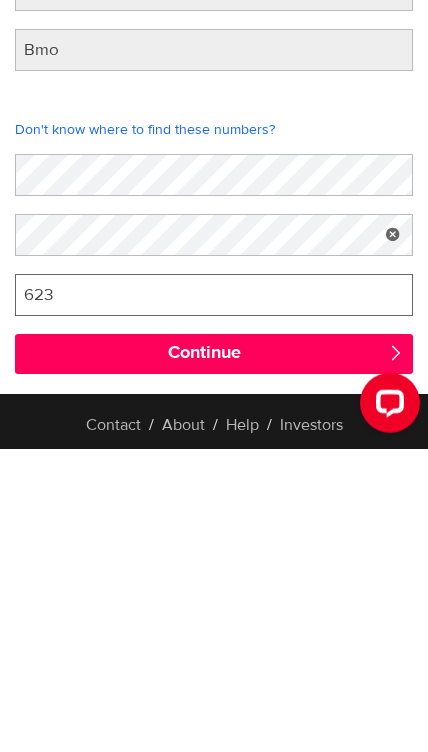 click on "623" at bounding box center [214, 598] 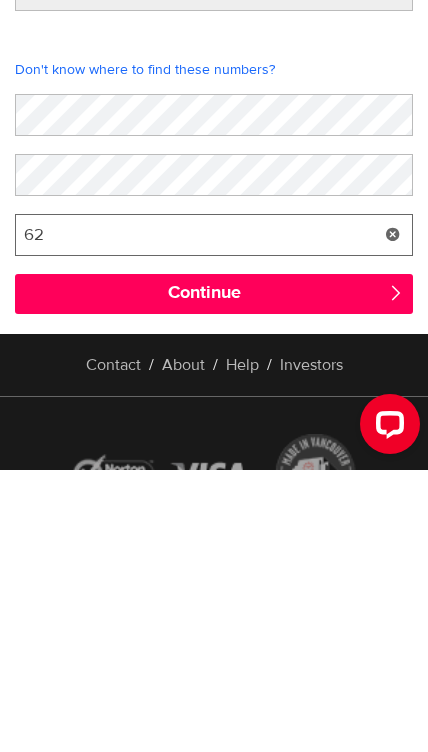 type on "6" 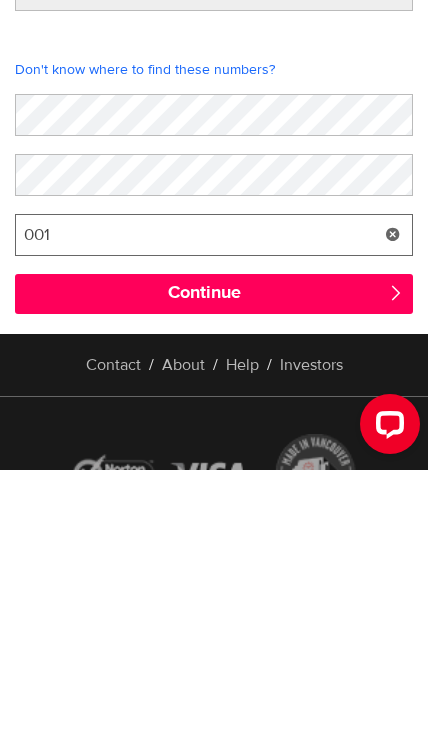 type on "001" 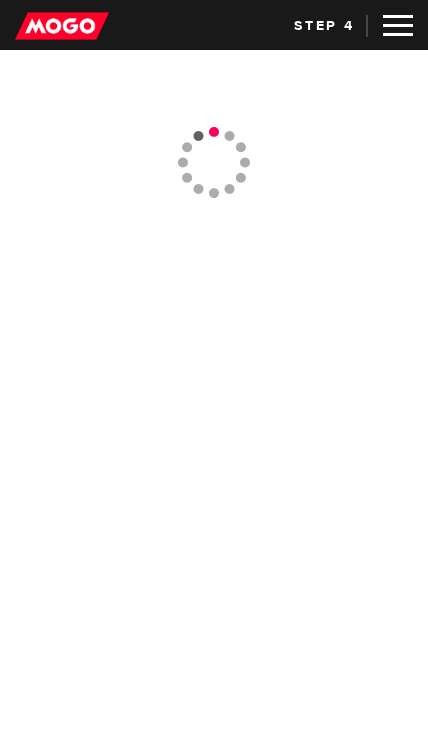 scroll, scrollTop: 0, scrollLeft: 0, axis: both 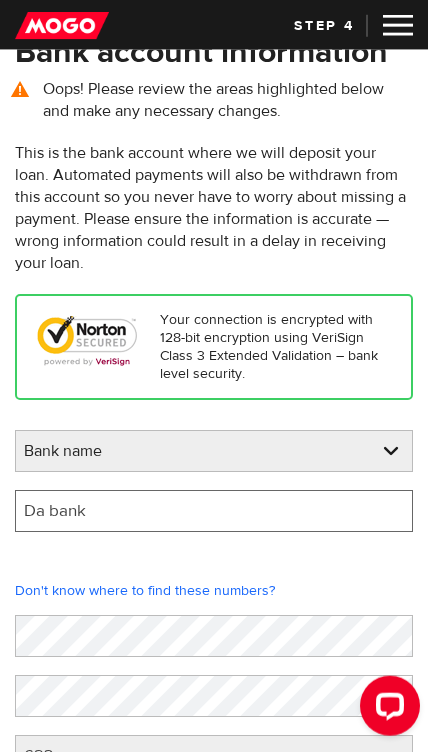 click on "Da bank" at bounding box center [214, 511] 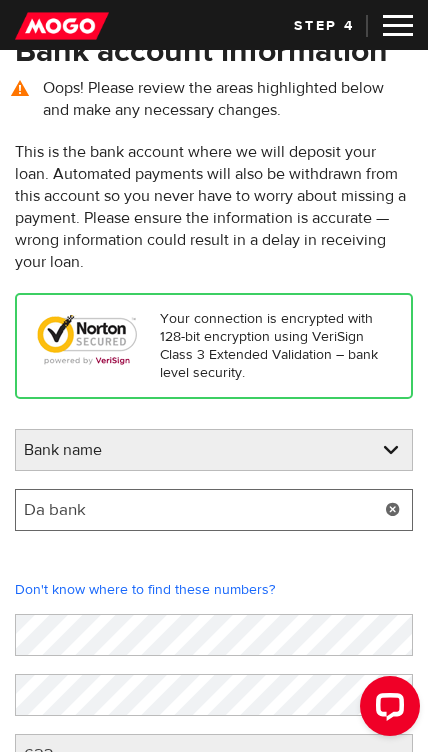 scroll, scrollTop: 39, scrollLeft: 0, axis: vertical 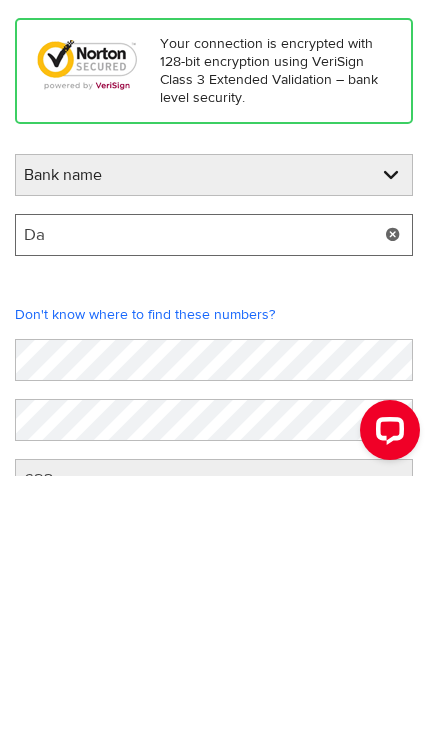type on "D" 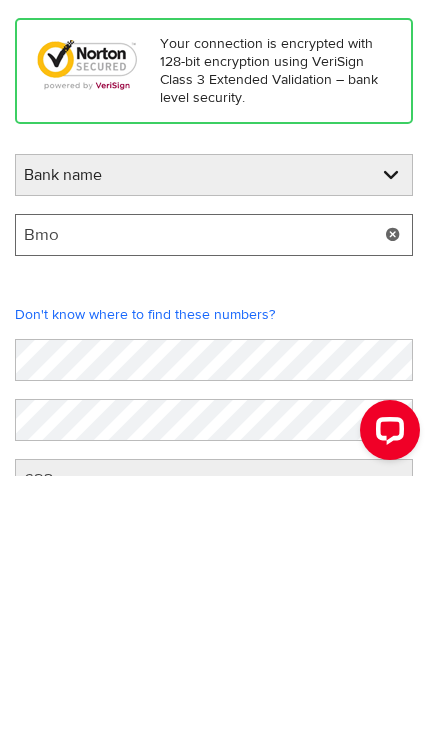 type on "Bmo" 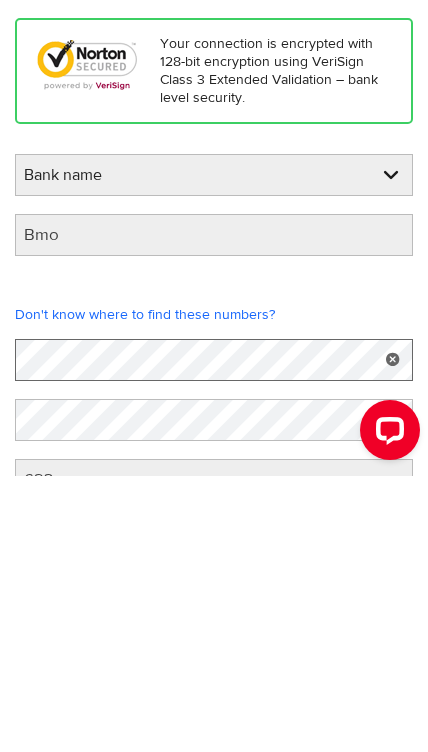 scroll, scrollTop: 77, scrollLeft: 0, axis: vertical 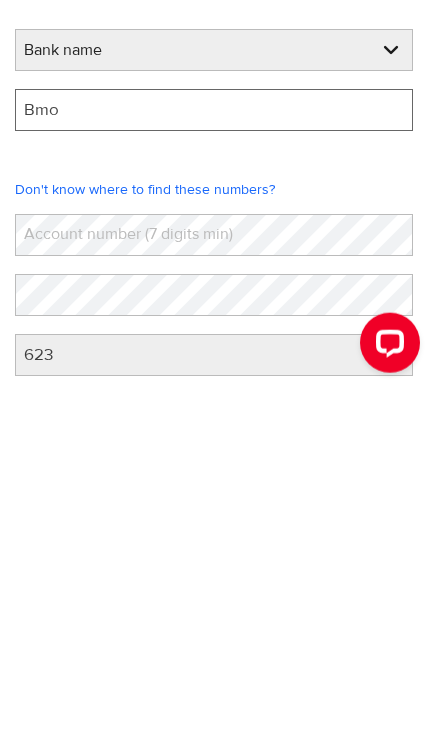 click on "Bmo" at bounding box center (214, 473) 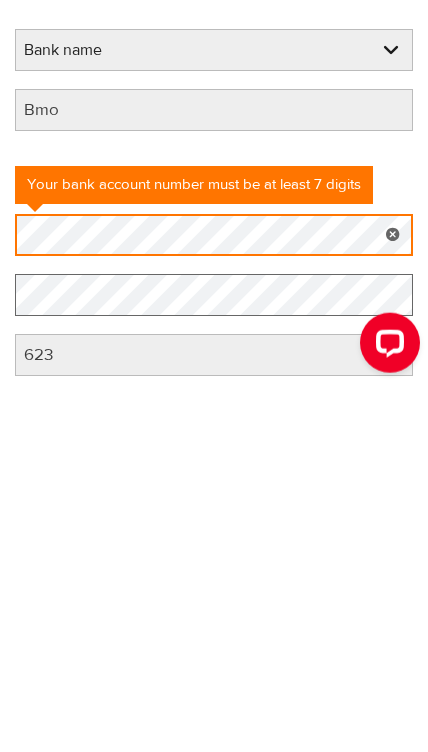 scroll, scrollTop: 197, scrollLeft: 0, axis: vertical 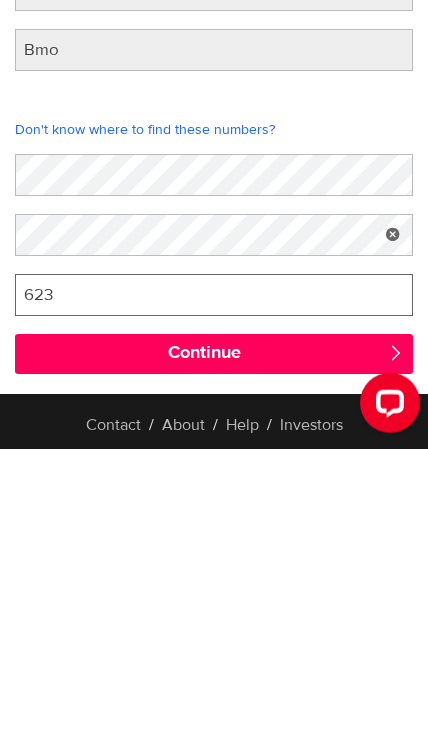 click on "623" at bounding box center (214, 598) 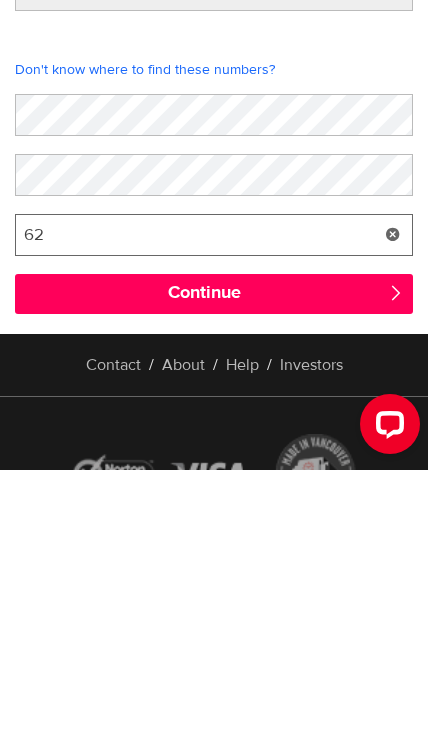 type on "6" 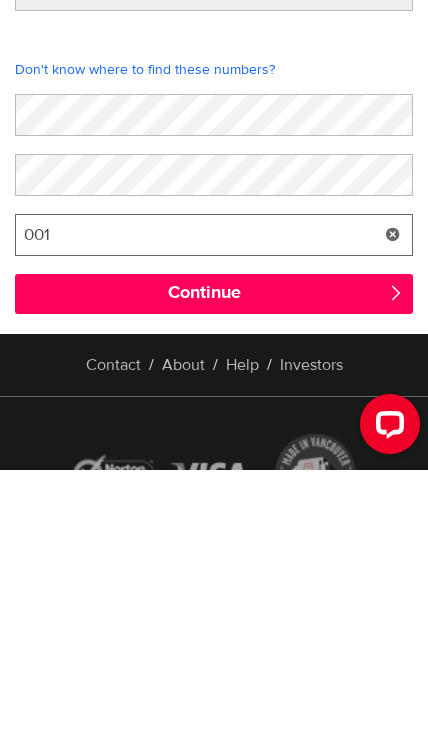 type on "001" 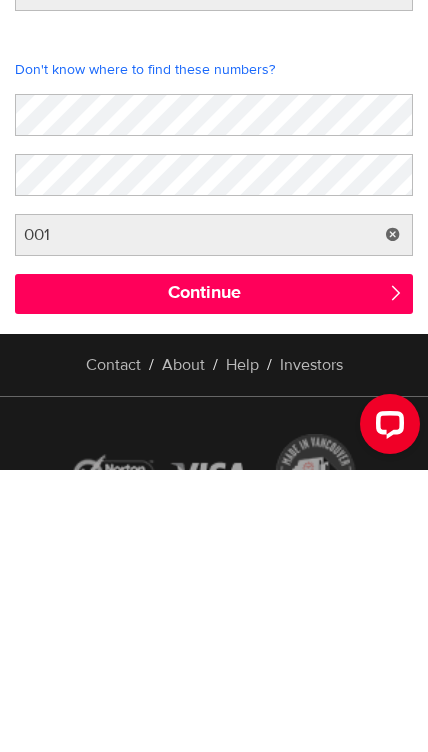click on "Continue" at bounding box center [214, 576] 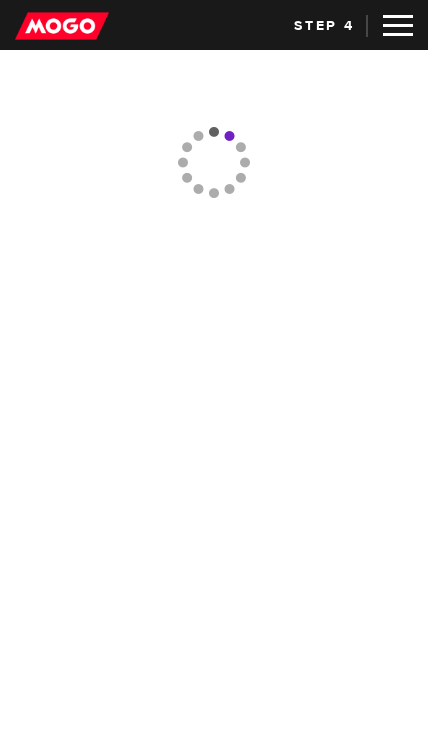 scroll, scrollTop: 0, scrollLeft: 0, axis: both 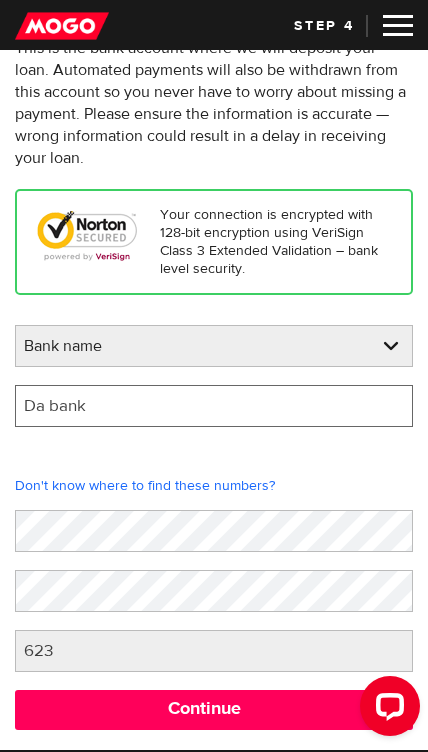 click on "Da bank" at bounding box center [214, 406] 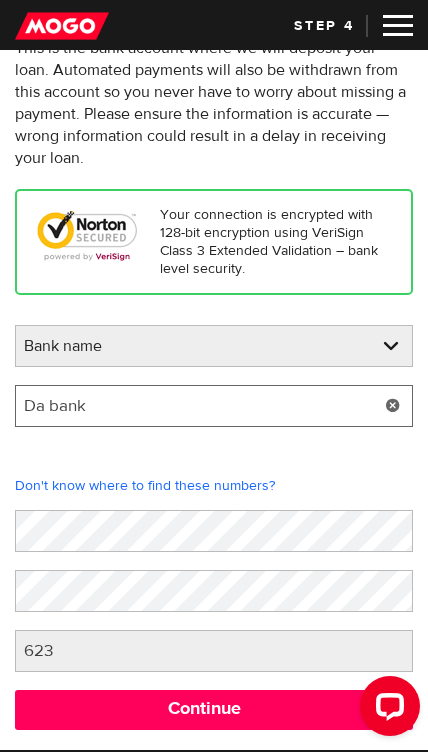 scroll, scrollTop: 144, scrollLeft: 0, axis: vertical 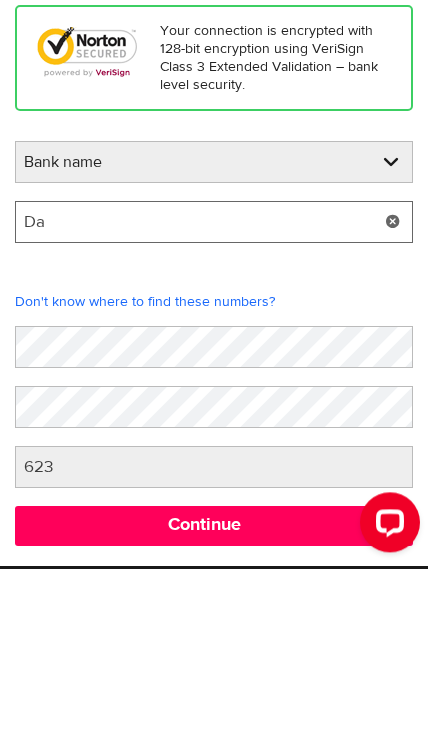 type on "D" 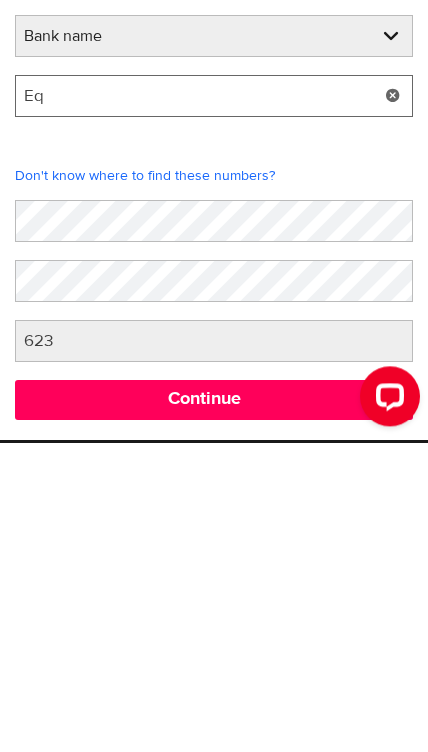 scroll, scrollTop: 208, scrollLeft: 0, axis: vertical 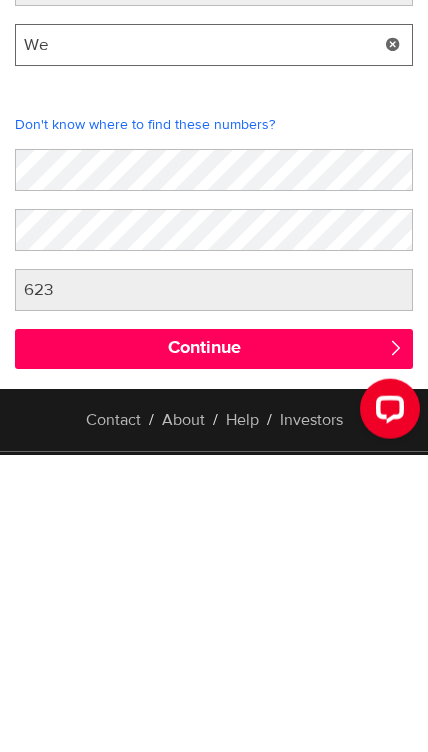 type on "W" 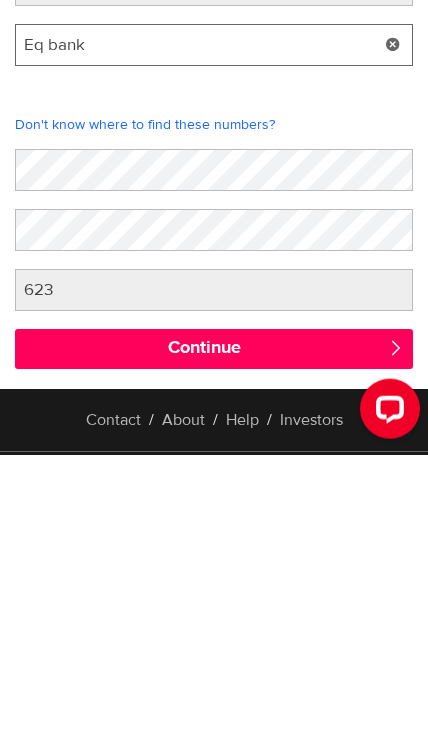 type on "Eq bank" 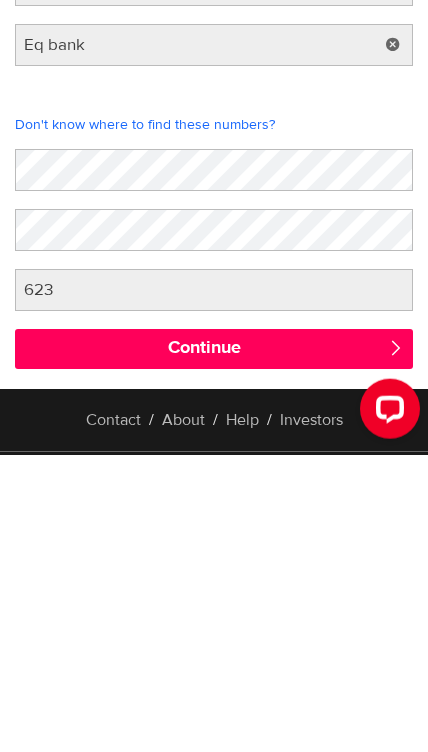 click on "Continue" at bounding box center [214, 646] 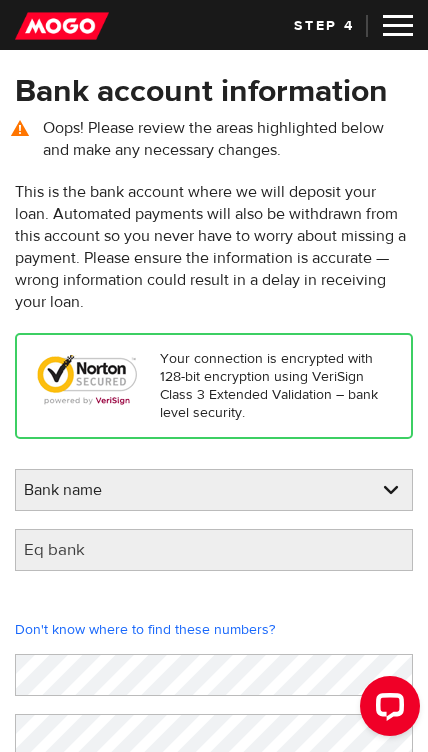 scroll, scrollTop: 439, scrollLeft: 0, axis: vertical 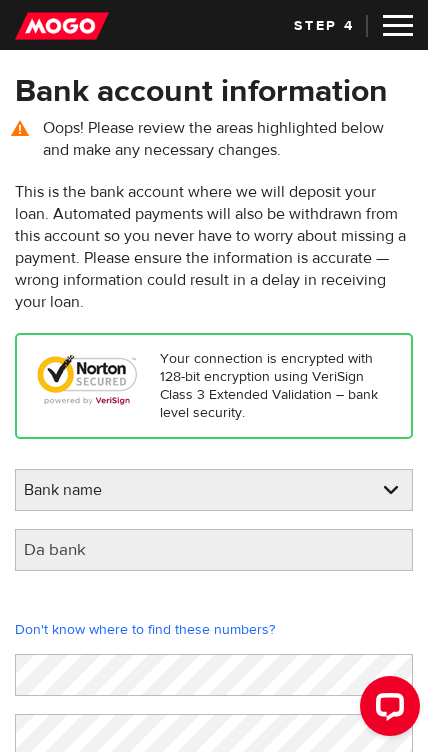 click on "Your connection is encrypted with 128-bit encryption using VeriSign Class 3 Extended Validation – bank level security." at bounding box center [214, 386] 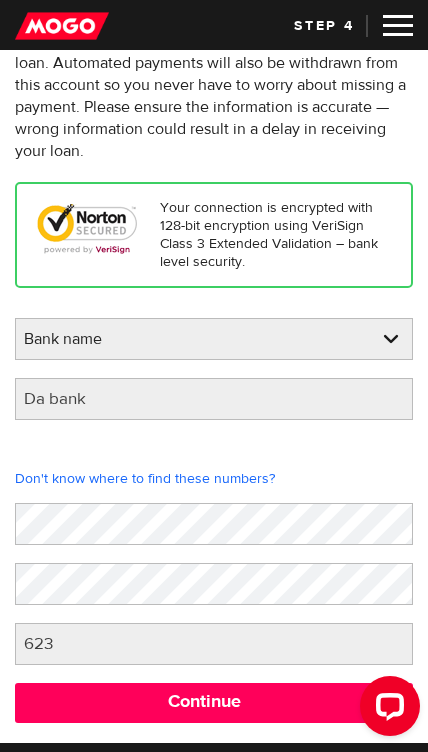 scroll, scrollTop: 0, scrollLeft: 0, axis: both 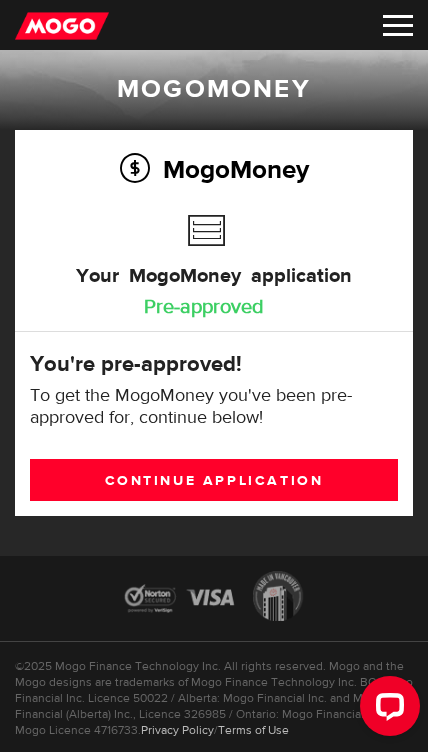 click on "Continue application" at bounding box center [214, 480] 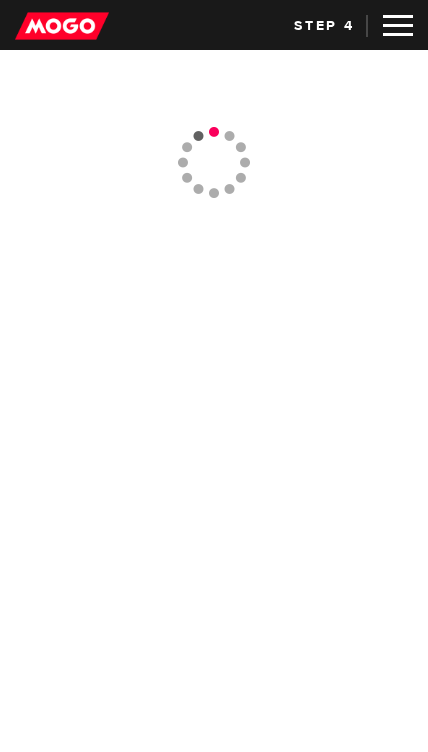 scroll, scrollTop: 0, scrollLeft: 0, axis: both 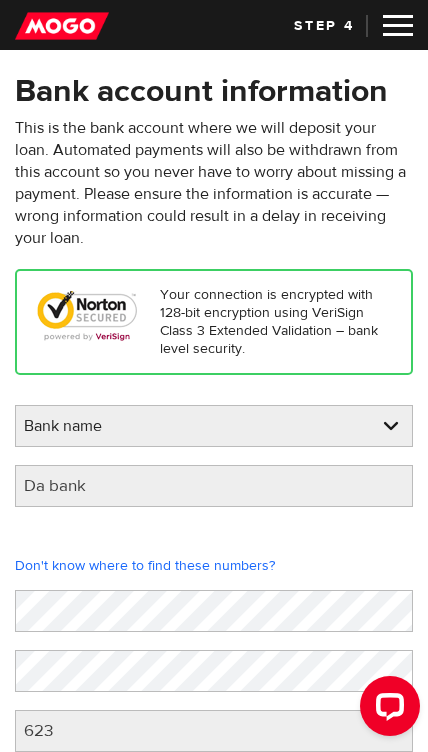 click at bounding box center (398, 25) 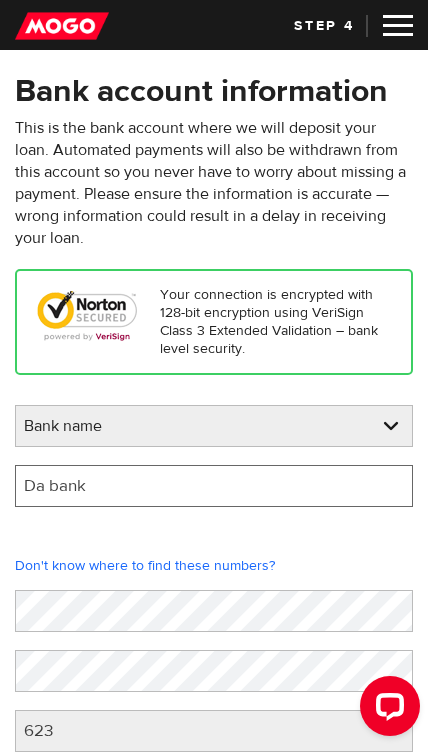 click on "Da bank" at bounding box center (214, 486) 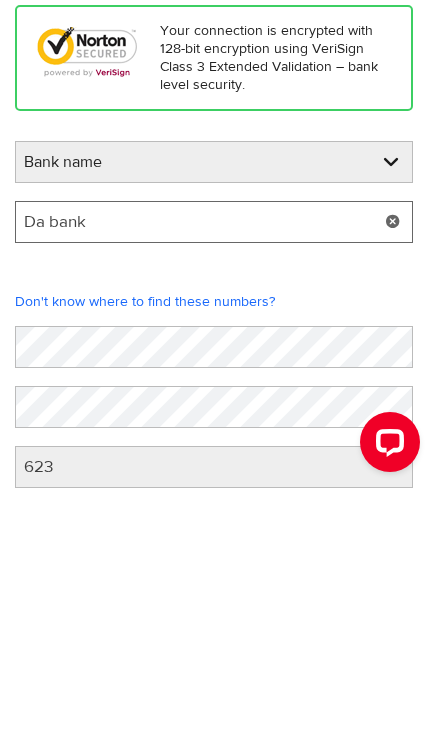 click on "Da bank" at bounding box center (214, 486) 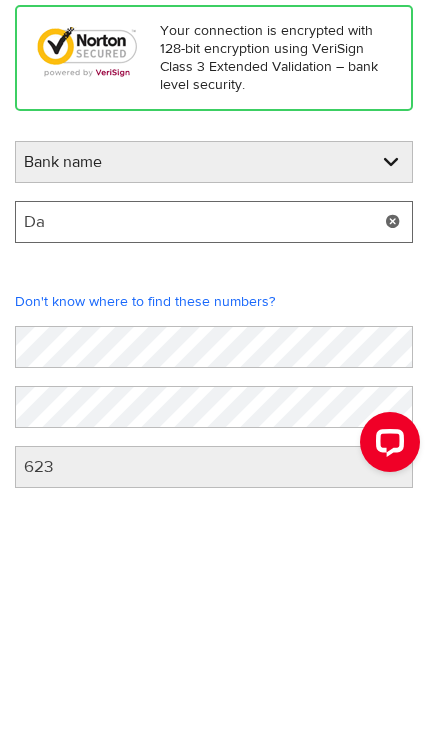 type on "D" 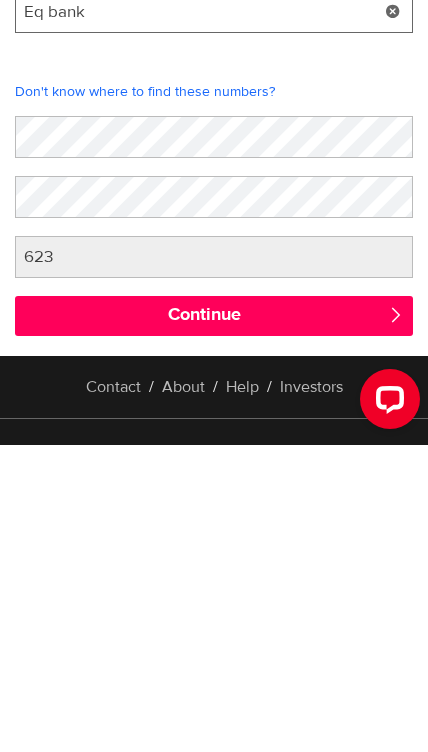 scroll, scrollTop: 169, scrollLeft: 0, axis: vertical 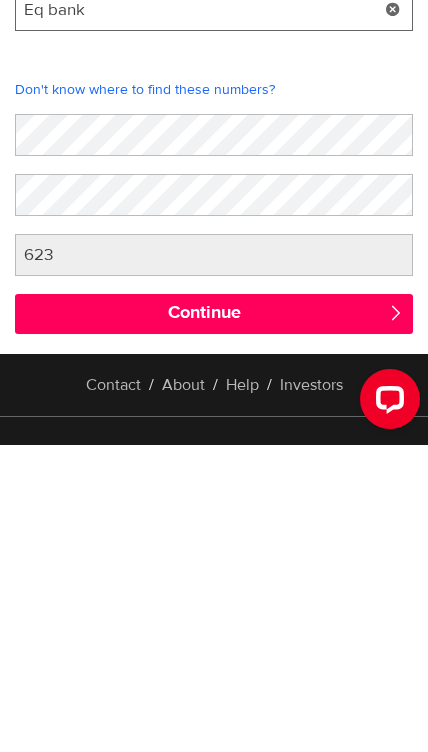 type on "Eq bank" 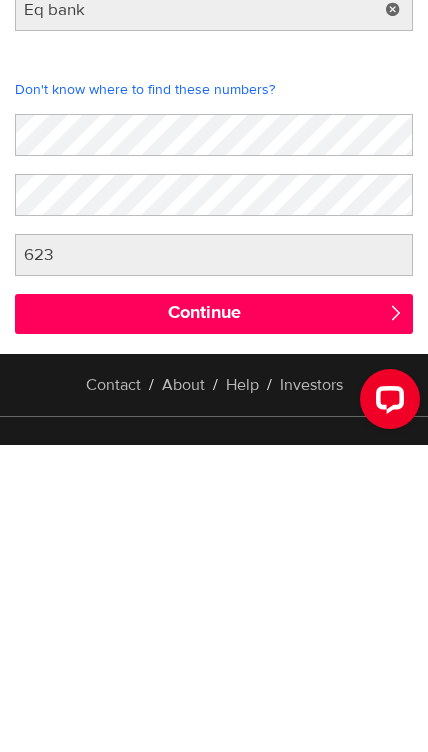 click on "Continue" at bounding box center (214, 621) 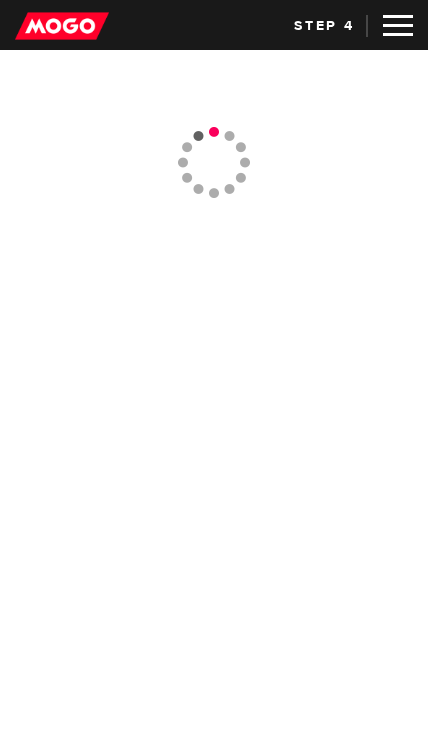 scroll, scrollTop: 0, scrollLeft: 0, axis: both 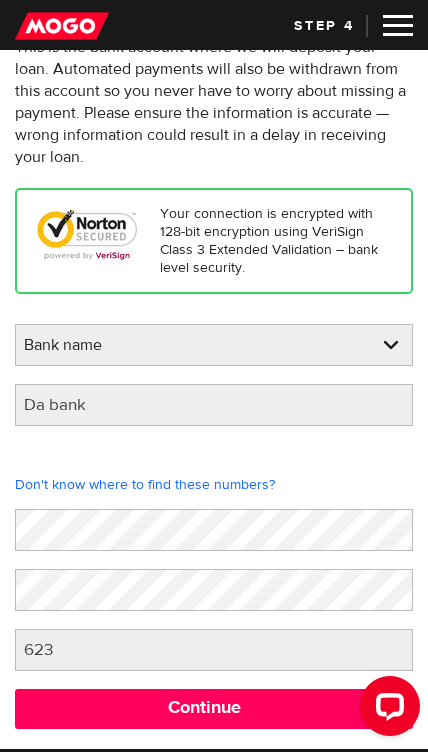 click on "Bank name
BMO / Bank of Montreal
CIBC / Canadian Imperial Bank of Commerce
CWB / Canadian Western Bank
HSBC Bank Canada
LBC / Banque Laurentienne Du Canada
NBC / National Bank of Canada
RBC / Royal Bank of Canada
Scotiabank / Bank of Nova Scotia
TD / TD Canada Trust
1st Choice Savings & Credit Union
Other
Abn Amro Bank Nv
Acadian Credit Union
Accelerate Financial
Accent Credit Union
Access Credit Union
Achieva Financial
Adjala Credit Union
Advance Savings Credit Union
Advantage Credit Union
Advantage Online - Central Credit Union
AGF Trust Company
Airline Financial Credit Union
Alberta Treasury Branches
Aldergrove Credit Union
All Trans Financial Servs. Credit Union
Alliance Caisses Pop. De L'Ontario
Alterna Savings and Credit Union
Amaranth Credit Union
Amex Bank of Canada
APPLE Credit Union
Arborg Credit Union
Arnstein Community Credit Union
Assiniboine Credit Union
ATB Financial
Austin Credit Union
Auto Workers Community Credit Union" at bounding box center [214, 346] 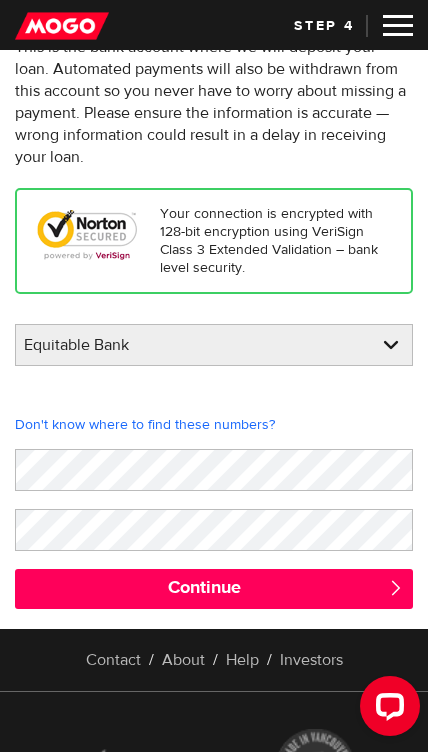 click on "Continue" at bounding box center [214, 589] 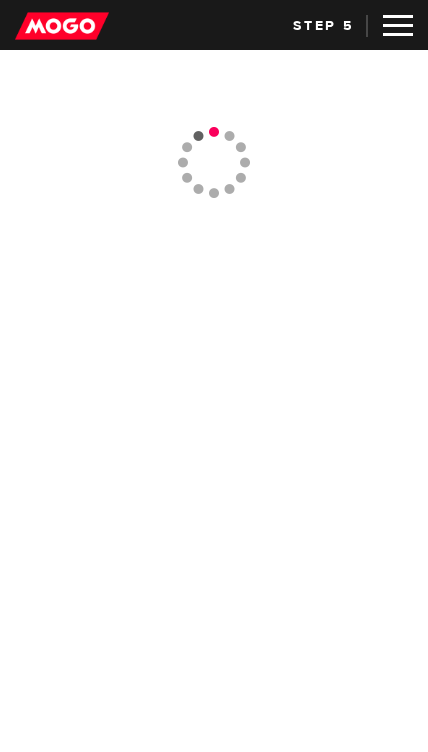 scroll, scrollTop: 0, scrollLeft: 0, axis: both 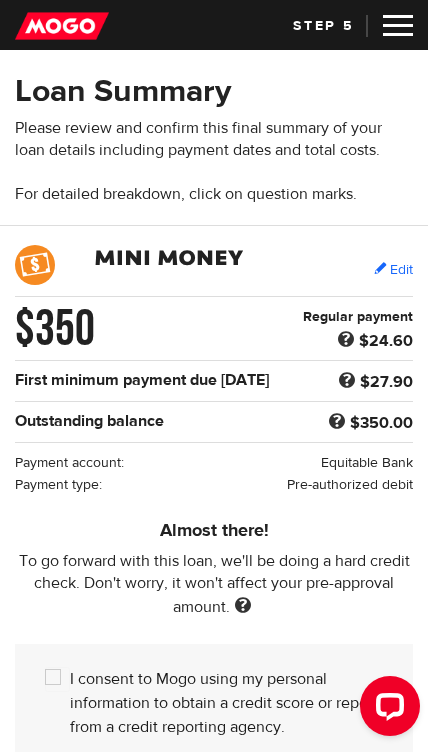 click on "Edit" at bounding box center [393, 269] 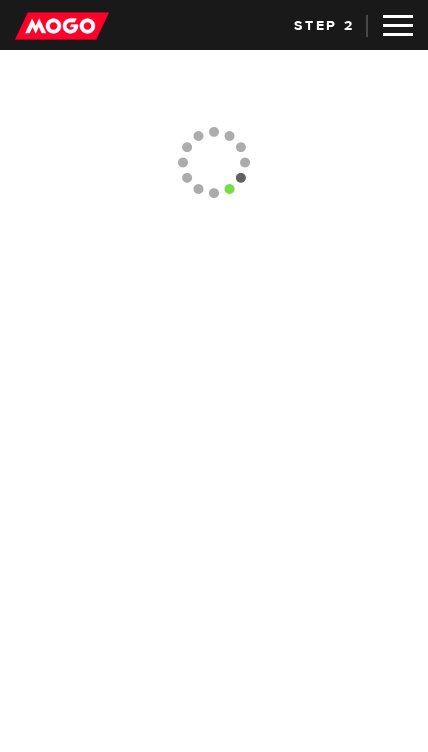 scroll, scrollTop: 0, scrollLeft: 0, axis: both 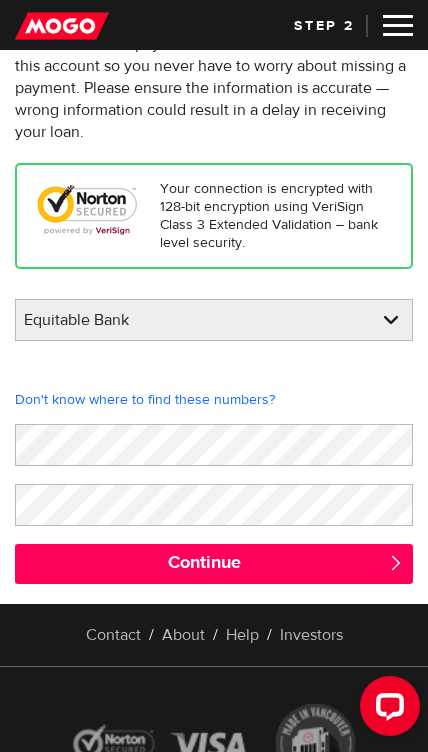 click on "BMO / Bank of Montreal
CIBC / Canadian Imperial Bank of Commerce
CWB / Canadian Western Bank
HSBC Bank Canada
LBC / Banque Laurentienne Du Canada
NBC / National Bank of Canada
RBC / Royal Bank of Canada
Scotiabank / Bank of Nova Scotia
TD / TD Canada Trust
1st Choice Savings & Credit Union
Other
Abn Amro Bank Nv
Acadian Credit Union
Accelerate Financial
Accent Credit Union
Access Credit Union
Achieva Financial
Adjala Credit Union
Advance Savings Credit Union
Advantage Credit Union
Advantage Online - Central Credit Union
AGF Trust Company
Airline Financial Credit Union
Alberta Treasury Branches
Aldergrove Credit Union
All Trans Financial Servs. Credit Union
Alliance Caisses Pop. De L'Ontario
Alterna Savings and Credit Union
Amaranth Credit Union
Amex Bank of Canada
APPLE Credit Union
Arborg Credit Union
Arnstein Community Credit Union
Assiniboine Credit Union
ATB Financial
Austin Credit Union
Auto Workers Community Credit Union
B2B Trust" at bounding box center [214, 321] 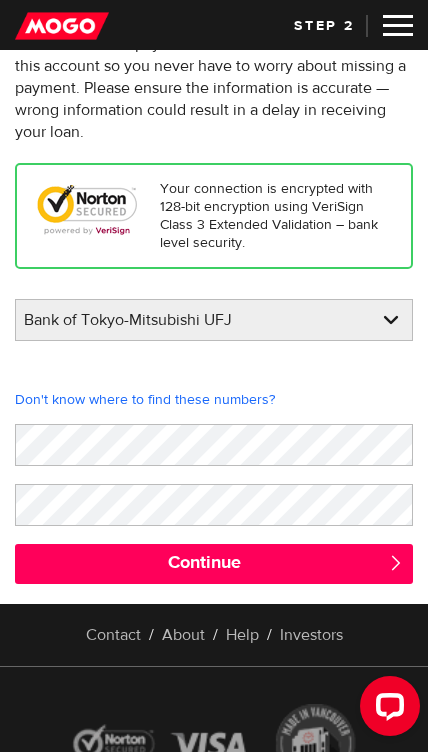 click on "BMO / Bank of Montreal
CIBC / Canadian Imperial Bank of Commerce
CWB / Canadian Western Bank
HSBC Bank Canada
LBC / Banque Laurentienne Du Canada
NBC / National Bank of Canada
RBC / Royal Bank of Canada
Scotiabank / Bank of Nova Scotia
TD / TD Canada Trust
1st Choice Savings & Credit Union
Other
Abn Amro Bank Nv
Acadian Credit Union
Accelerate Financial
Accent Credit Union
Access Credit Union
Achieva Financial
Adjala Credit Union
Advance Savings Credit Union
Advantage Credit Union
Advantage Online - Central Credit Union
AGF Trust Company
Airline Financial Credit Union
Alberta Treasury Branches
Aldergrove Credit Union
All Trans Financial Servs. Credit Union
Alliance Caisses Pop. De L'Ontario
Alterna Savings and Credit Union
Amaranth Credit Union
Amex Bank of Canada
APPLE Credit Union
Arborg Credit Union
Arnstein Community Credit Union
Assiniboine Credit Union
ATB Financial
Austin Credit Union
Auto Workers Community Credit Union
B2B Trust" at bounding box center (214, 321) 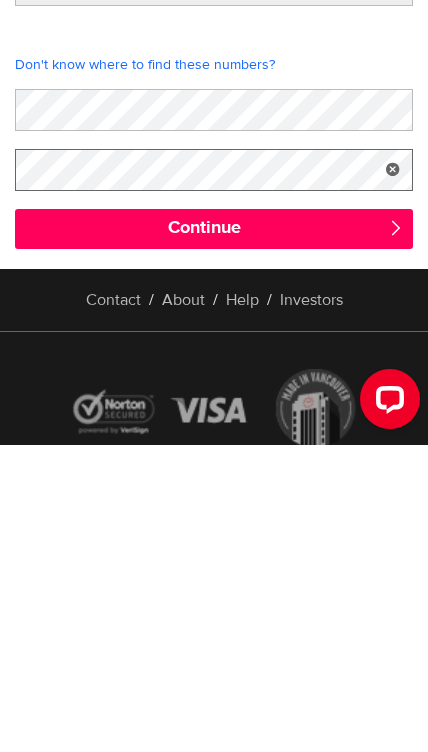 scroll, scrollTop: 203, scrollLeft: 0, axis: vertical 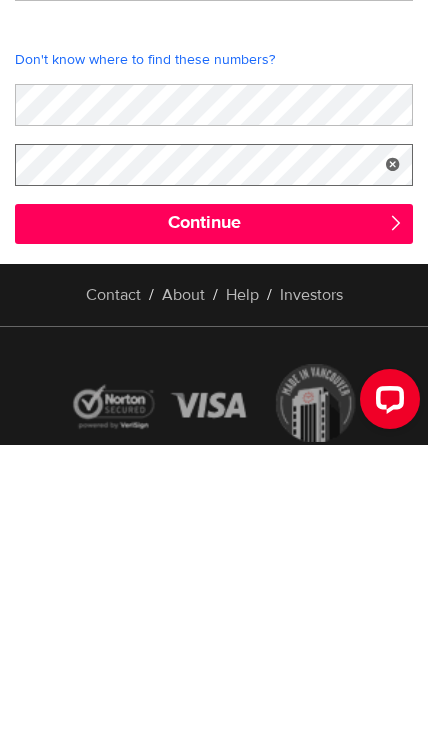 click on "Continue" at bounding box center [214, 531] 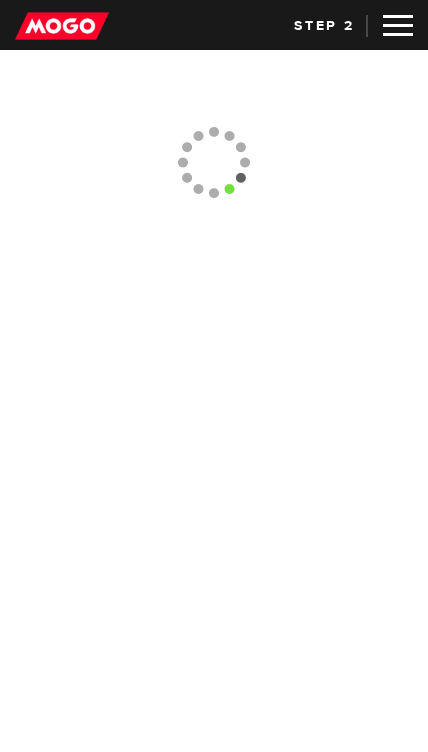 scroll, scrollTop: 0, scrollLeft: 0, axis: both 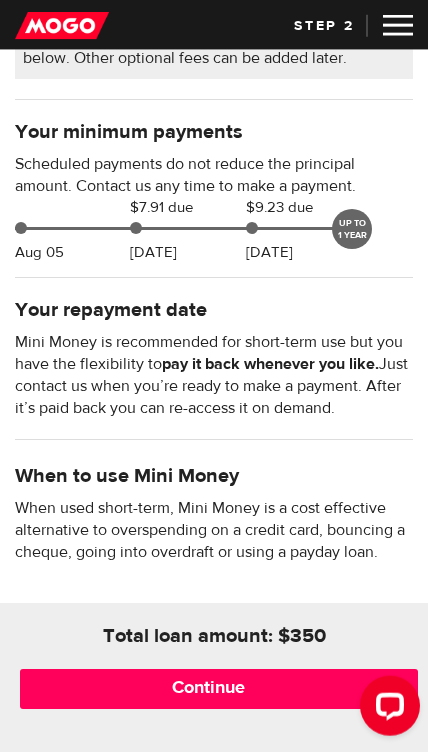 click on "Continue" at bounding box center (219, 689) 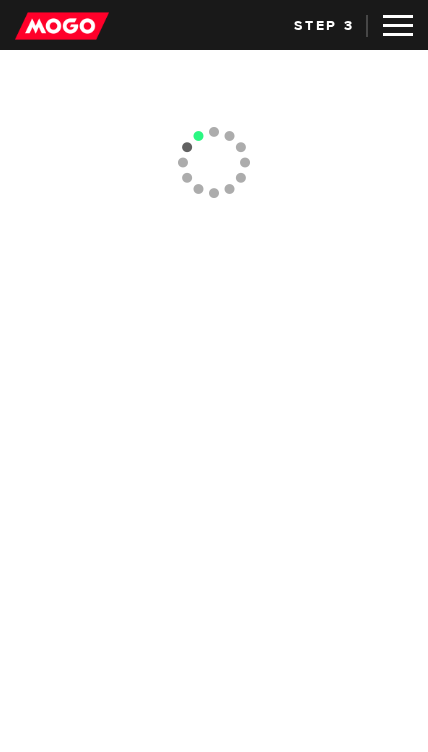 scroll, scrollTop: 0, scrollLeft: 0, axis: both 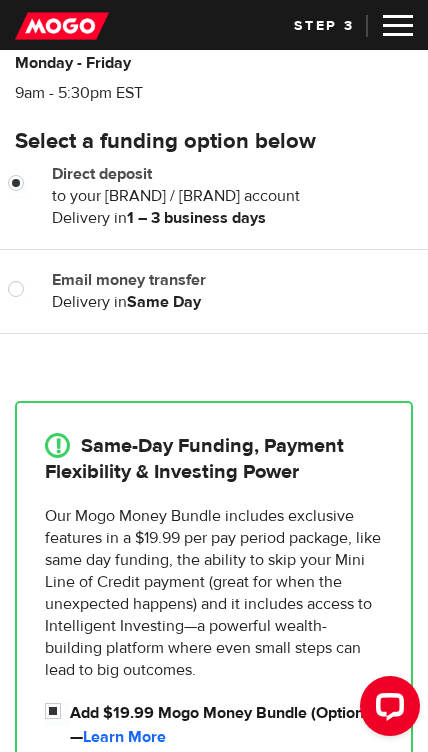 click on "Email money transfer Delivery in  Same Day Same Day" at bounding box center (232, 291) 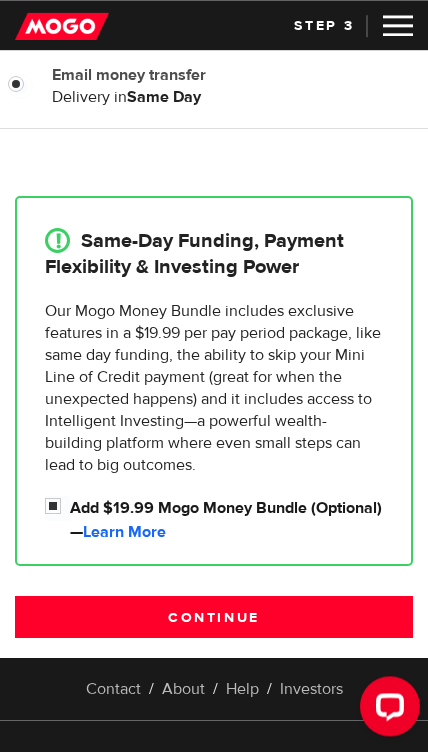 click on "Continue" at bounding box center [214, 617] 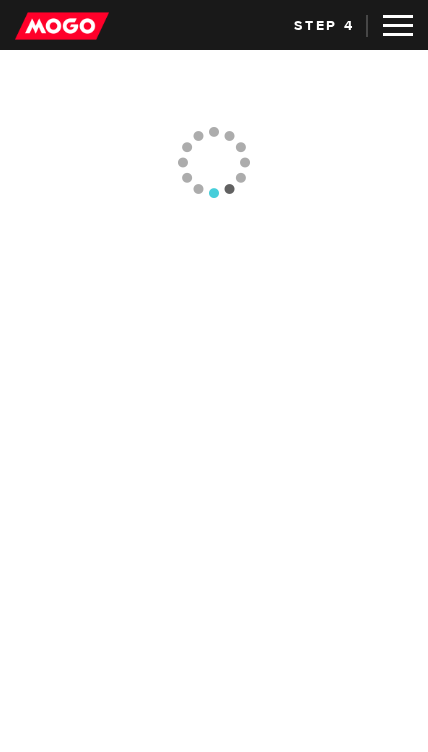 scroll, scrollTop: 0, scrollLeft: 0, axis: both 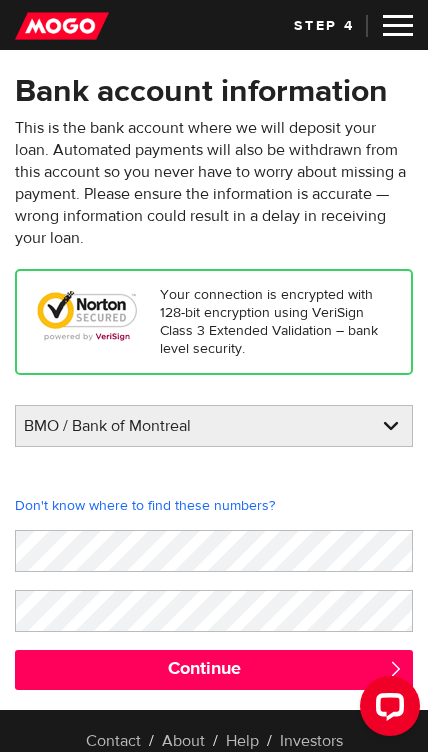 click on "Continue" at bounding box center [214, 670] 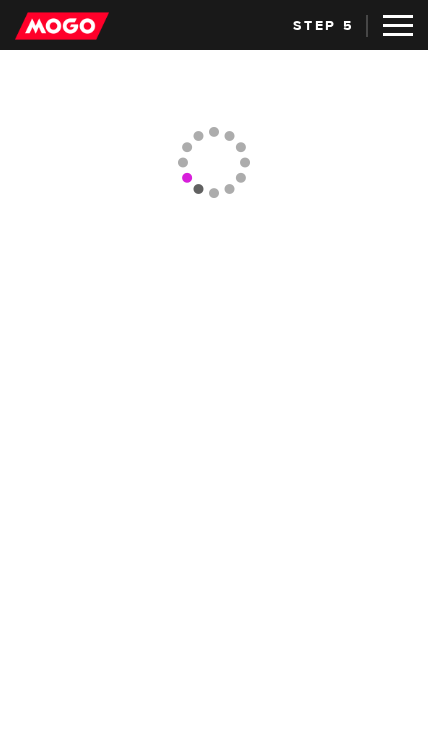 scroll, scrollTop: 0, scrollLeft: 0, axis: both 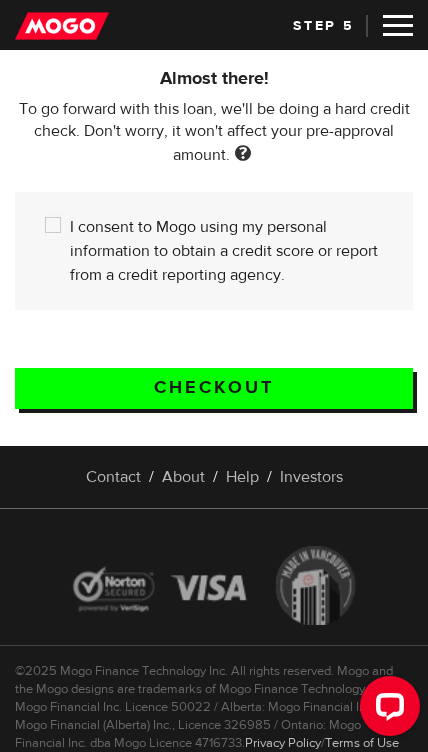 click on "I consent to Mogo using my personal information to obtain a credit score or report from a credit reporting agency." at bounding box center (57, 227) 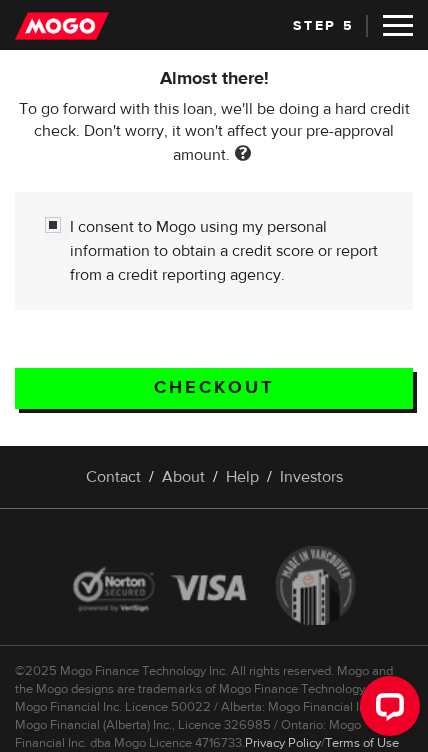 click on "Checkout" at bounding box center (214, 388) 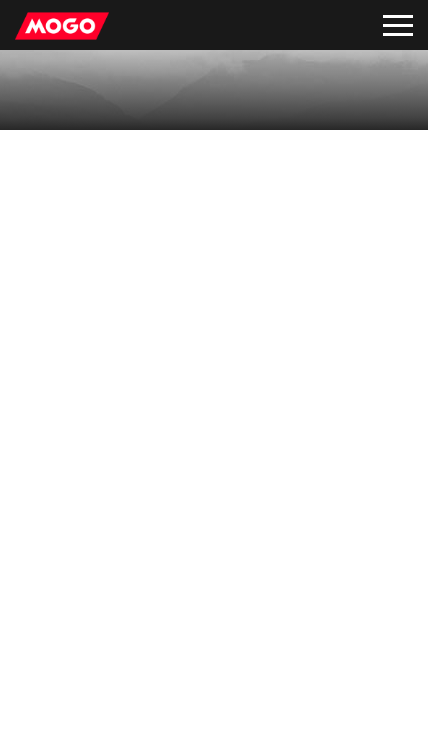 scroll, scrollTop: 0, scrollLeft: 0, axis: both 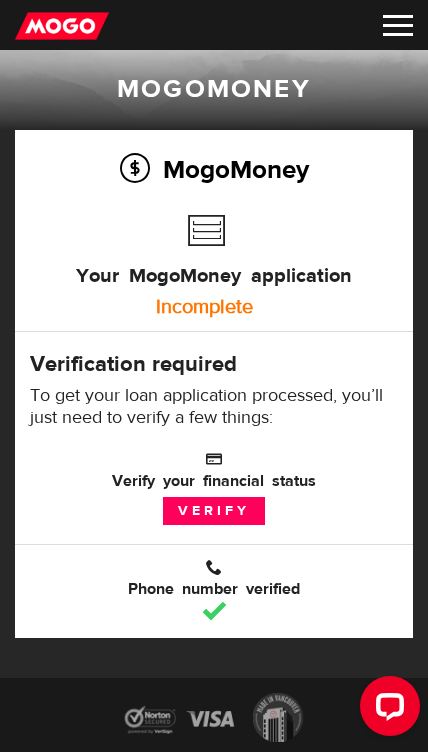 click on "Verify" at bounding box center (214, 511) 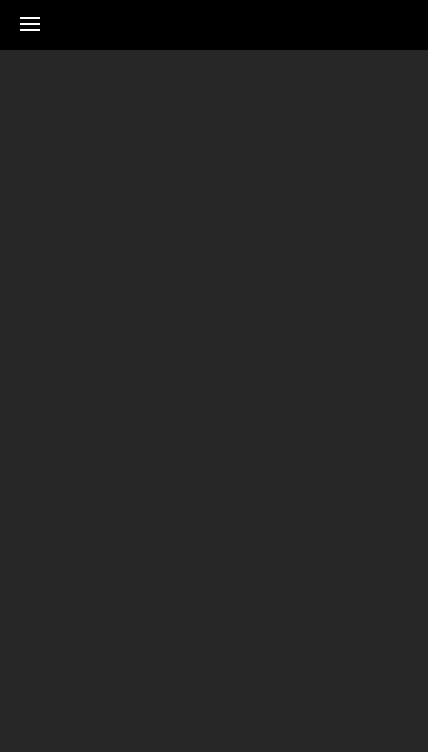 scroll, scrollTop: 0, scrollLeft: 0, axis: both 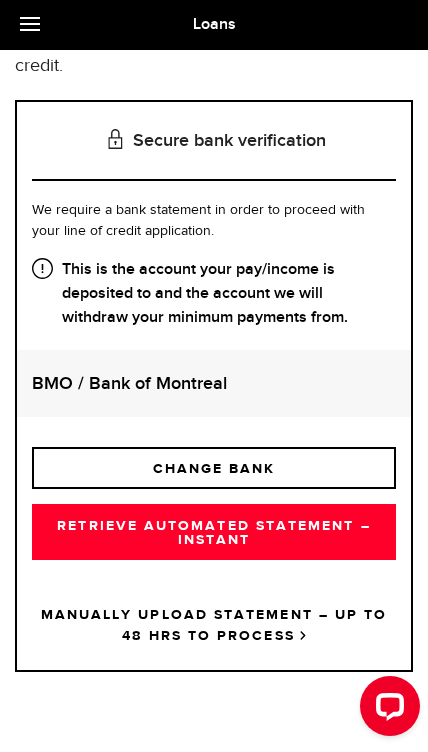 click on "BMO / Bank of Montreal" at bounding box center [214, 383] 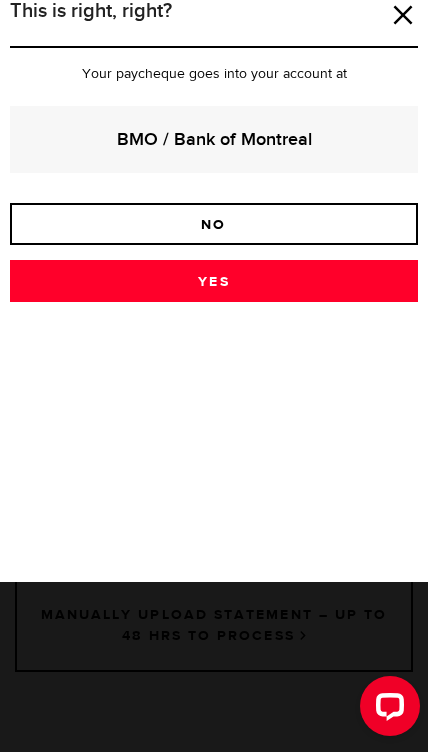 click on "Yes" at bounding box center [214, 281] 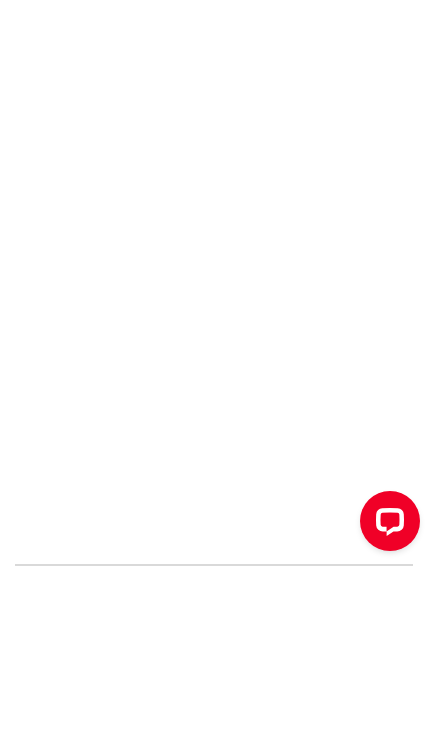 scroll, scrollTop: 422, scrollLeft: 0, axis: vertical 